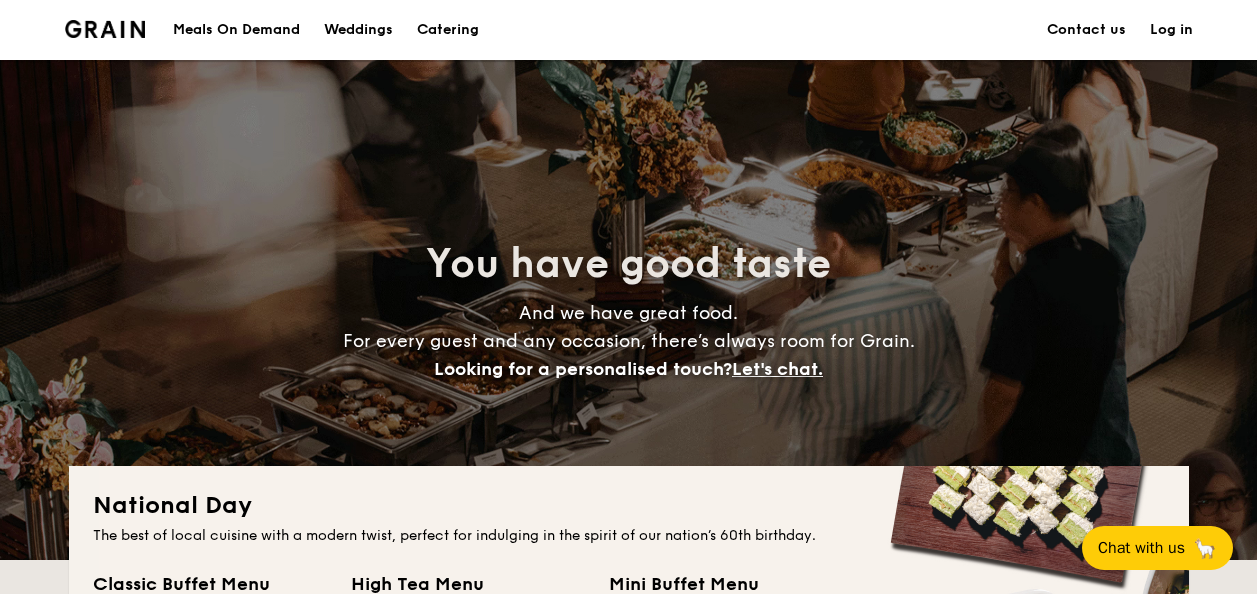 scroll, scrollTop: 300, scrollLeft: 0, axis: vertical 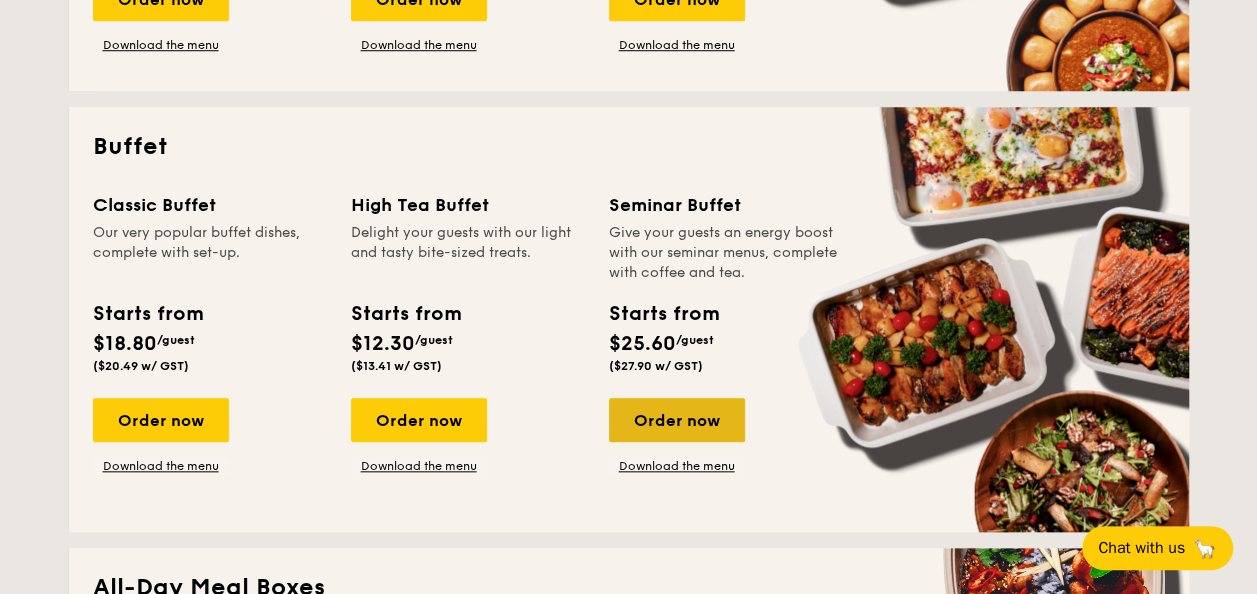 click on "Order now" at bounding box center (677, 420) 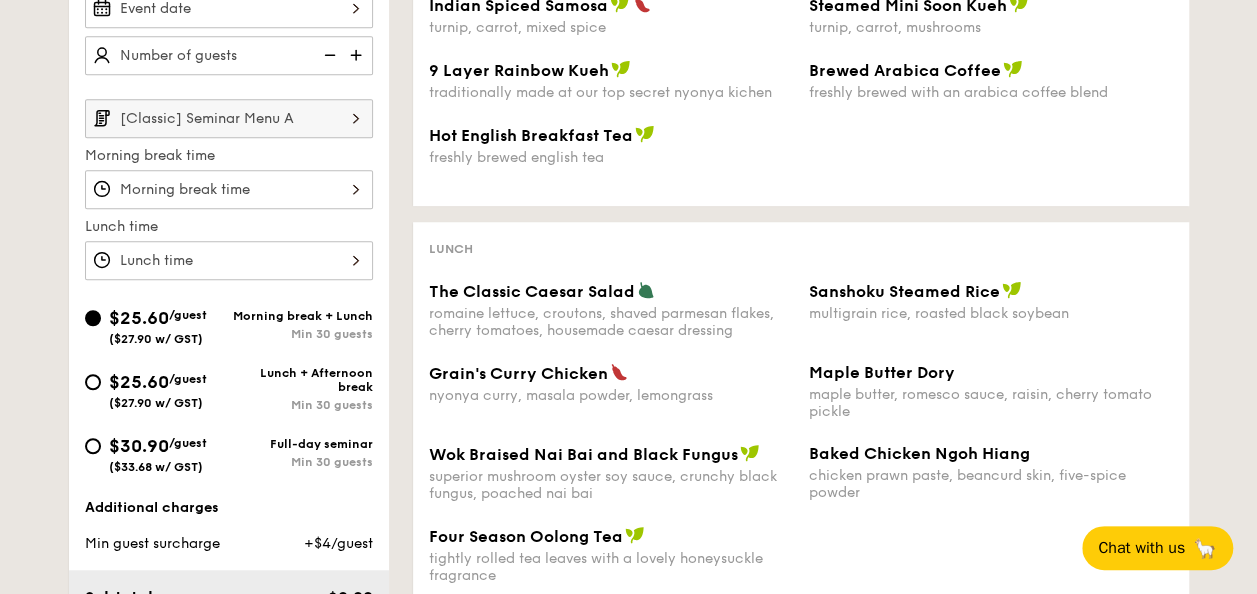 scroll, scrollTop: 587, scrollLeft: 0, axis: vertical 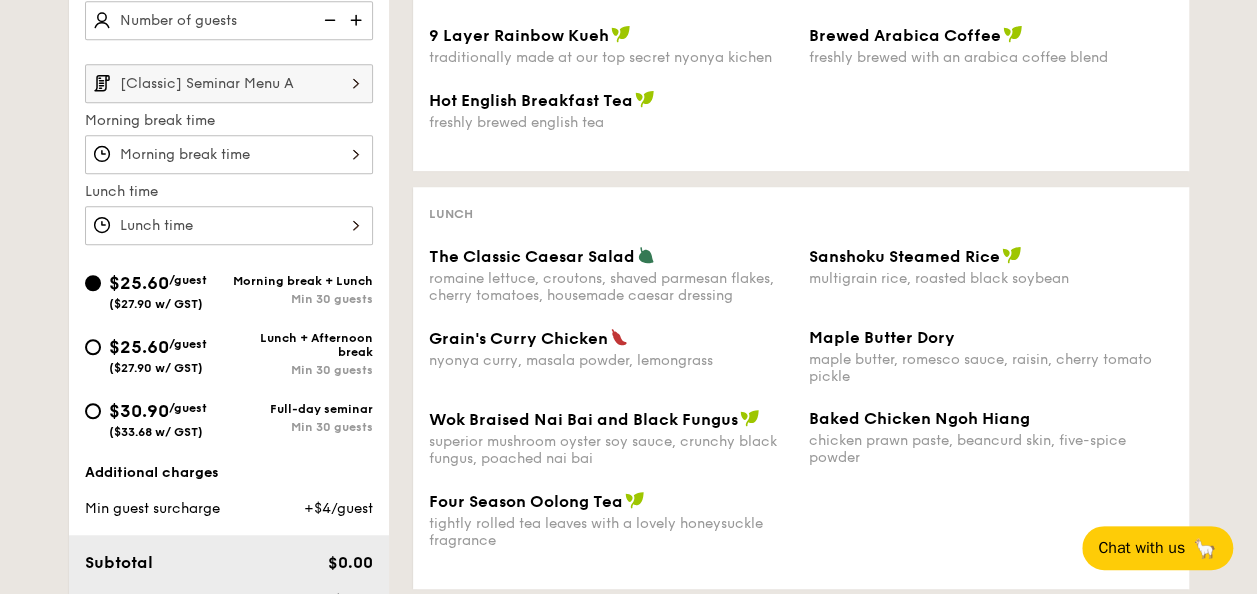 click on "$25.60
/guest
($27.90 w/ GST)" at bounding box center [157, 354] 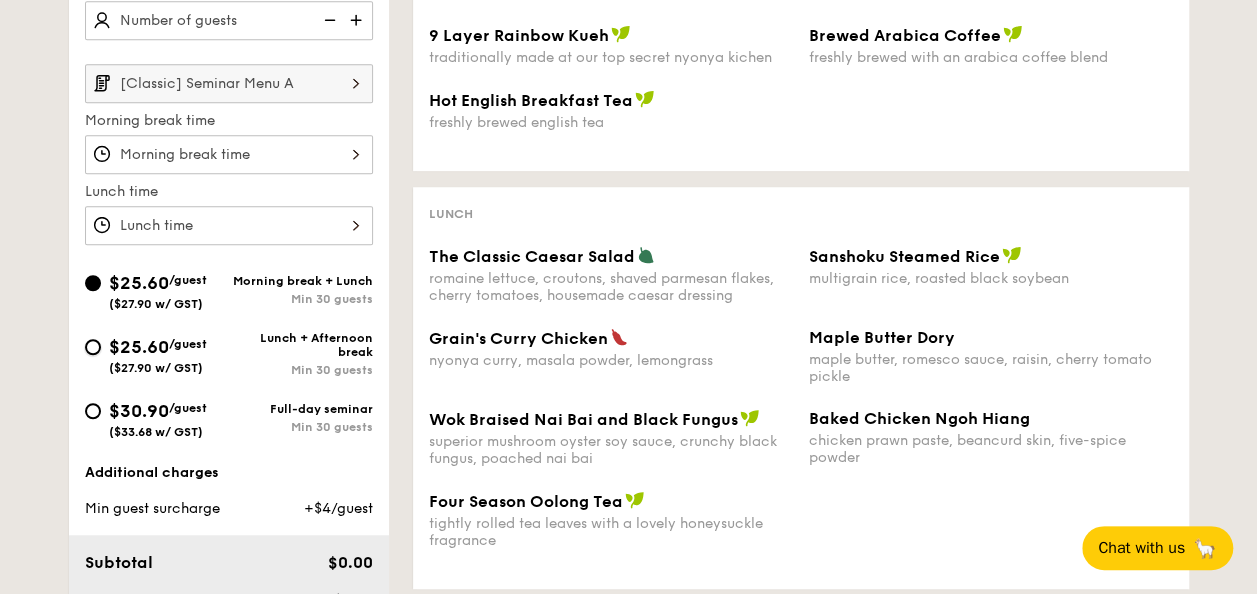 click on "$25.60
/guest
($27.90 w/ GST)
Lunch + Afternoon break
Min 30 guests" at bounding box center (93, 347) 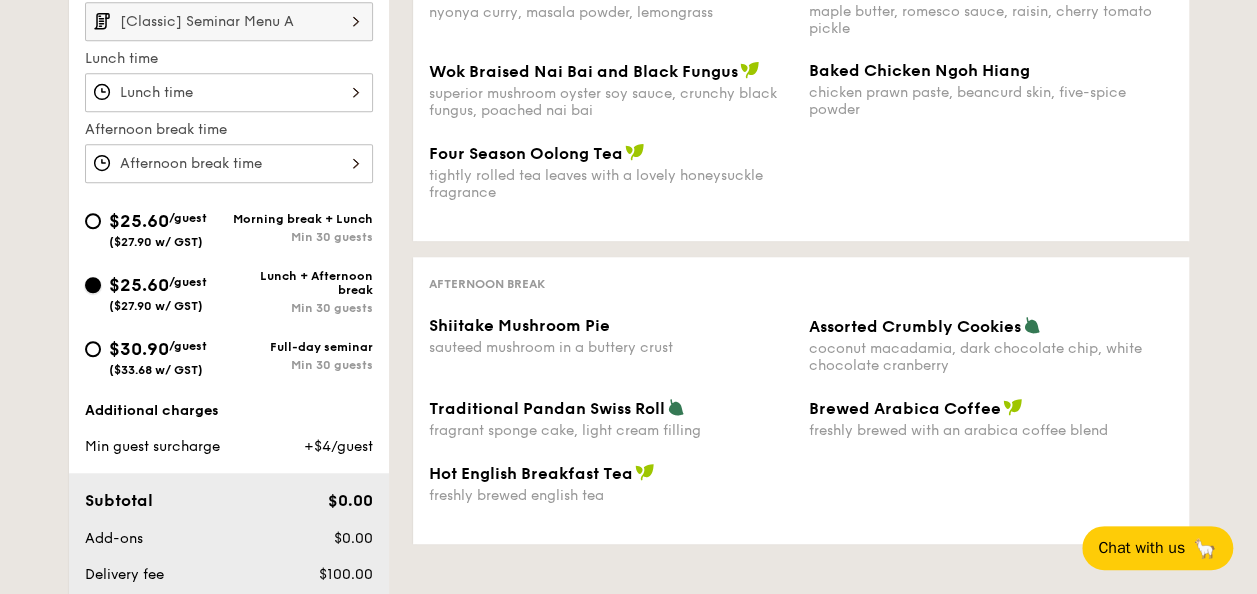 scroll, scrollTop: 663, scrollLeft: 0, axis: vertical 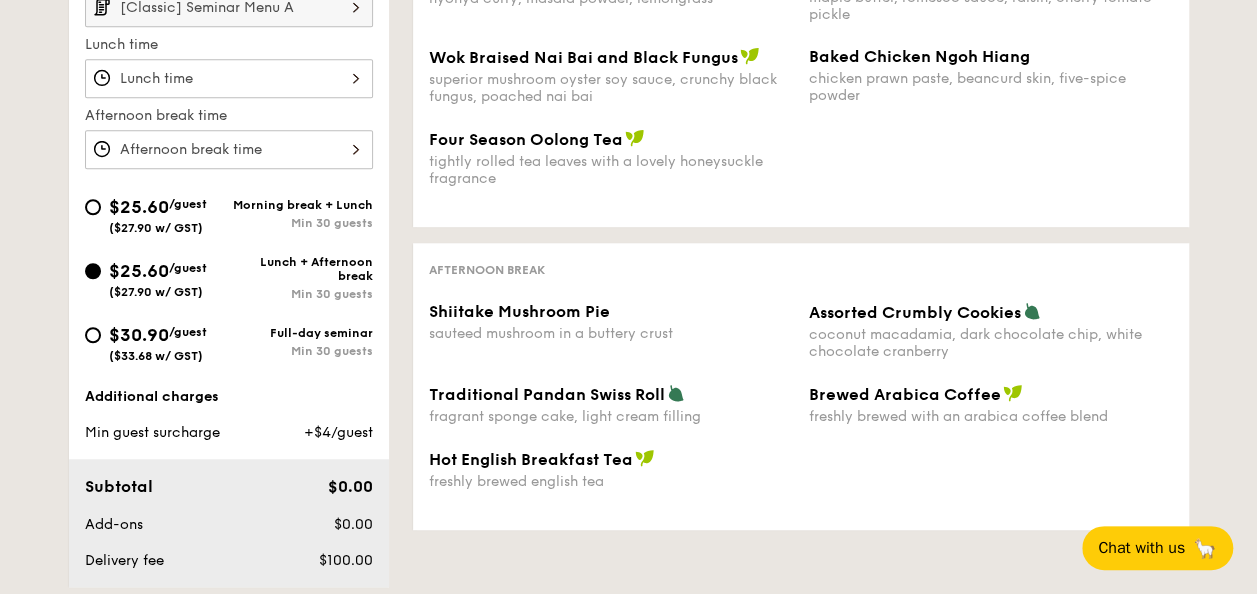 click on "1 - Select menu
2 - Select items
3 - Check out
Order 1
[Classic] Seminar Menu A
Lunch time
Afternoon break time
$25.60
/guest
($27.90 w/ GST)
Morning break + Lunch
Min 30 guests
$25.60
/guest
($27.90 w/ GST)
Lunch + Afternoon break
Min 30 guests
$30.90
/guest
($33.68 w/ GST)
Full-day seminar
Min 30 guests
Additional charges
Min guest surcharge
+$4/guest
Subtotal
$0.00
Add-ons
$0.00
Delivery fee
$100.00
Total
$100.00
Total (w/ GST)
$109.00
+ Add another order
Go to checkout
at" at bounding box center (628, 247) 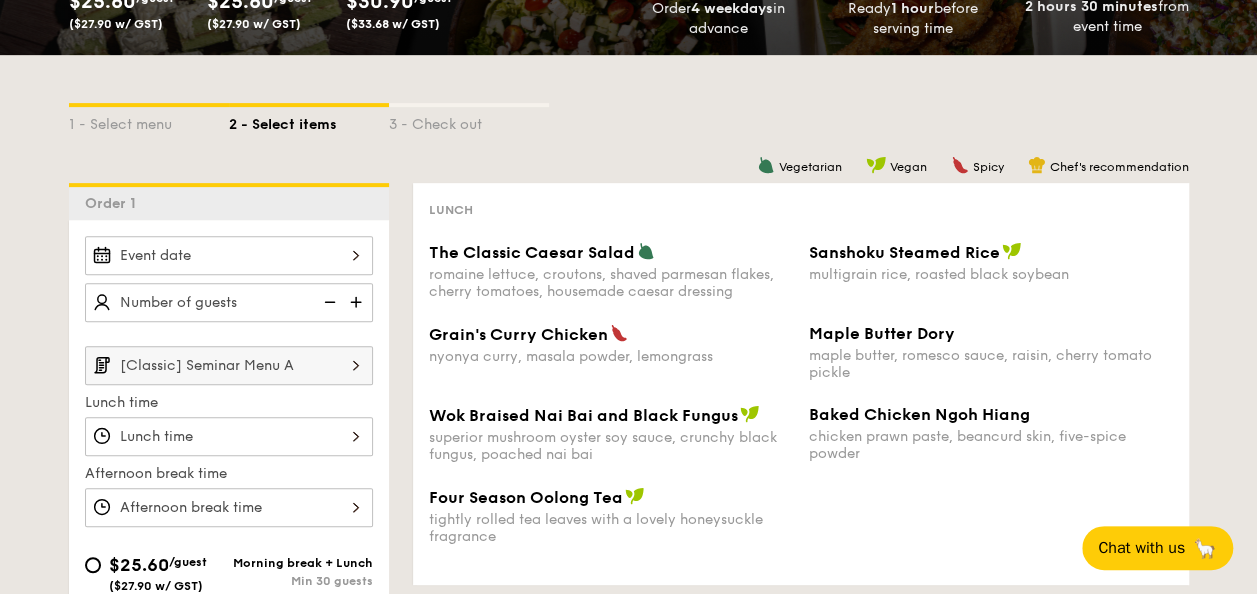scroll, scrollTop: 363, scrollLeft: 0, axis: vertical 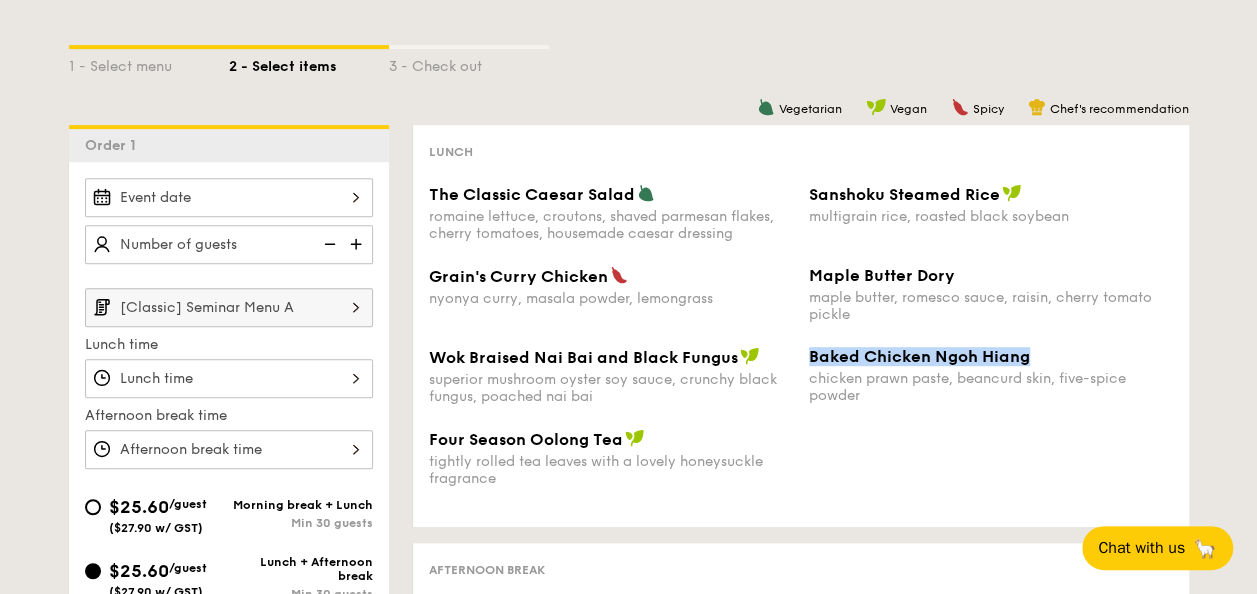 drag, startPoint x: 809, startPoint y: 356, endPoint x: 1030, endPoint y: 347, distance: 221.18318 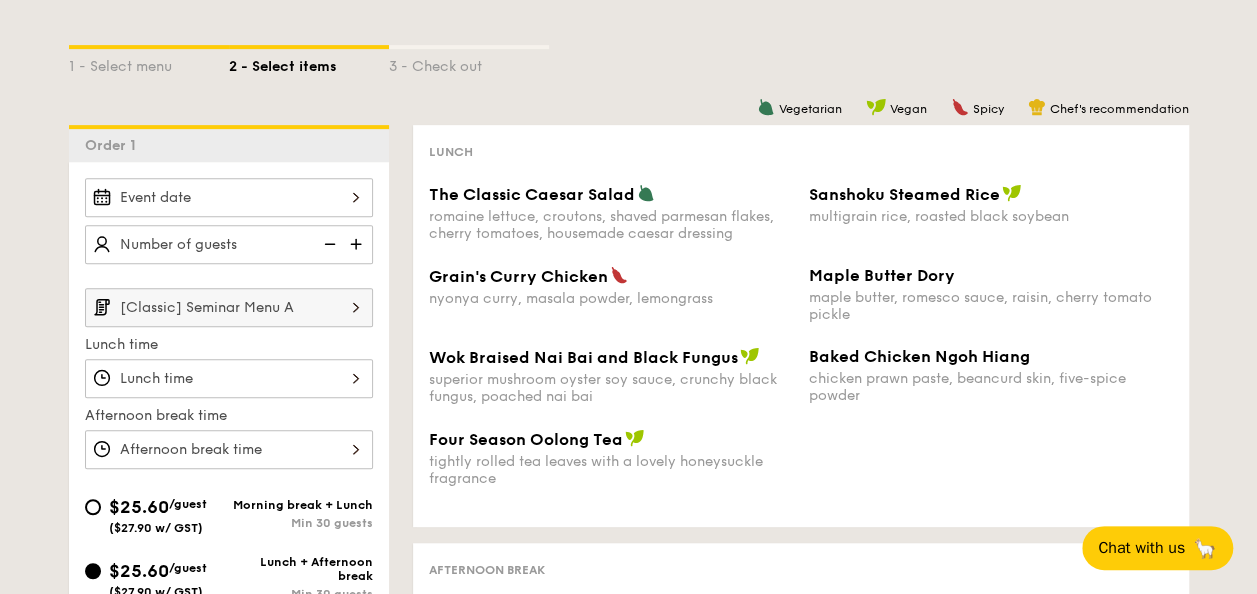 click on "Grain's Curry Chicken nyonya curry, masala powder, lemongrass Maple Butter Dory maple butter, romesco sauce, raisin, cherry tomato pickle" at bounding box center (801, 306) 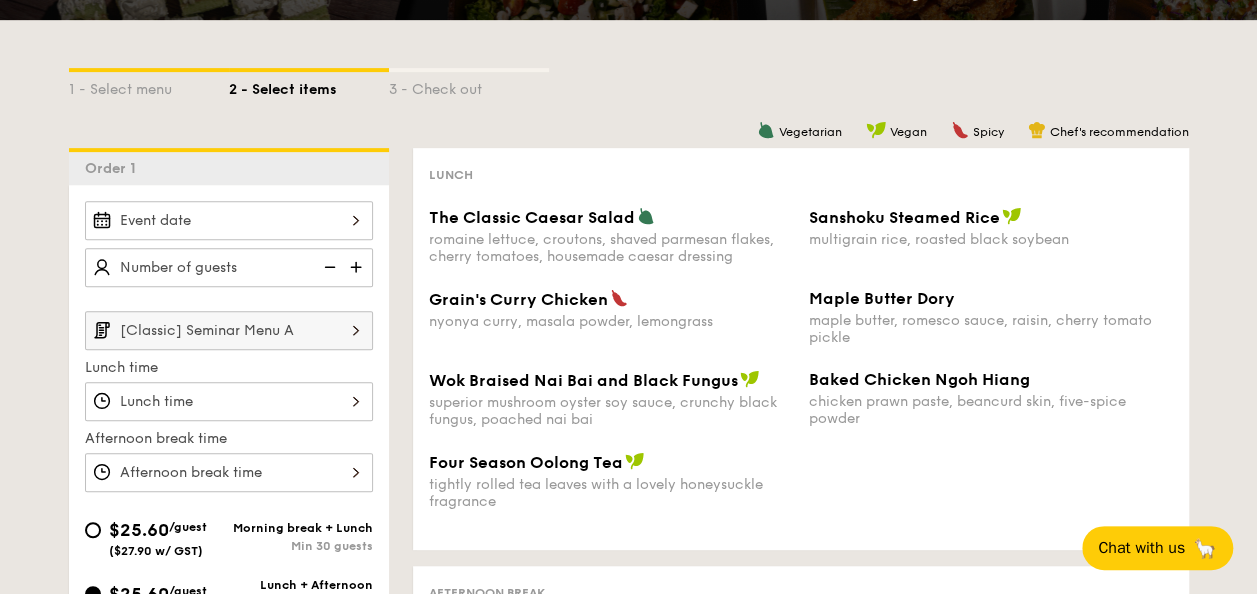 scroll, scrollTop: 400, scrollLeft: 0, axis: vertical 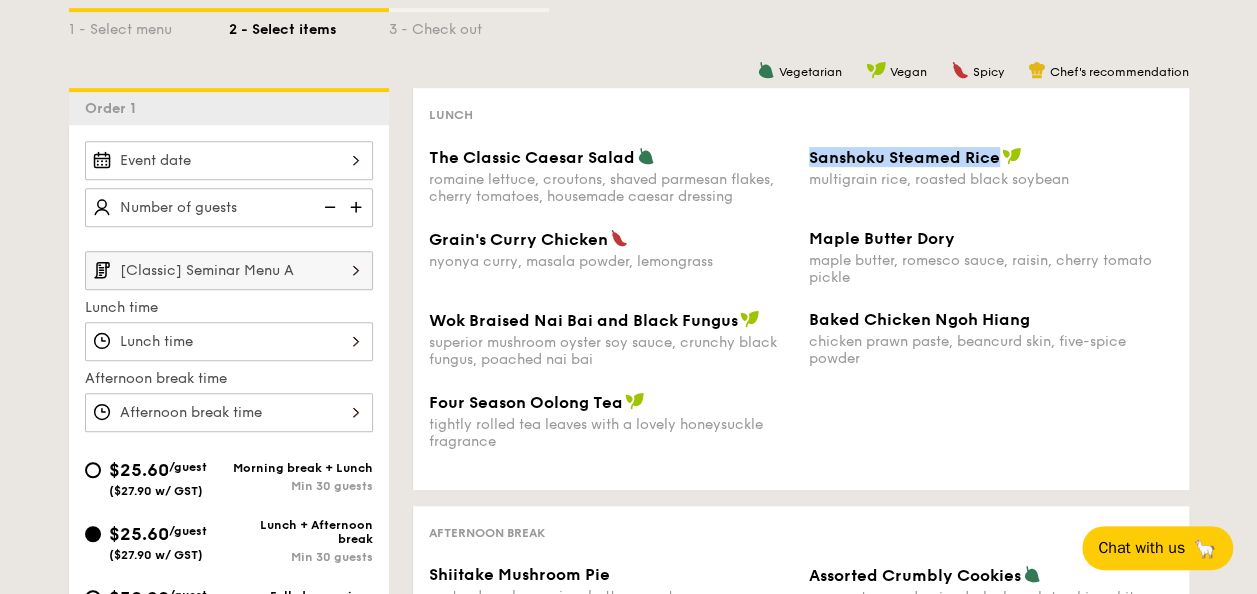 drag, startPoint x: 805, startPoint y: 152, endPoint x: 1000, endPoint y: 158, distance: 195.09229 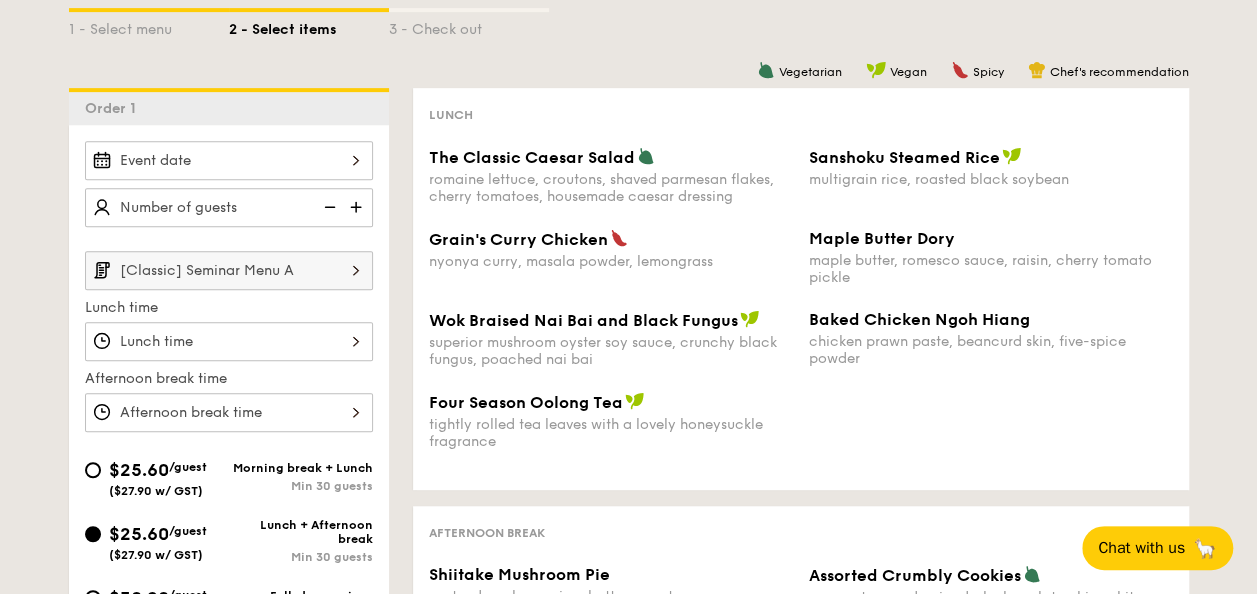 click on "1 - Select menu
2 - Select items
3 - Check out
Order 1
[Classic] Seminar Menu A
Lunch time
Afternoon break time
$25.60
/guest
($27.90 w/ GST)
Morning break + Lunch
Min 30 guests
$25.60
/guest
($27.90 w/ GST)
Lunch + Afternoon break
Min 30 guests
$30.90
/guest
($33.68 w/ GST)
Full-day seminar
Min 30 guests
Additional charges
Min guest surcharge
+$4/guest
Subtotal
$0.00
Add-ons
$0.00
Delivery fee
$100.00
Total
$100.00
Total (w/ GST)
$109.00
+ Add another order
Go to checkout
at" at bounding box center [628, 510] 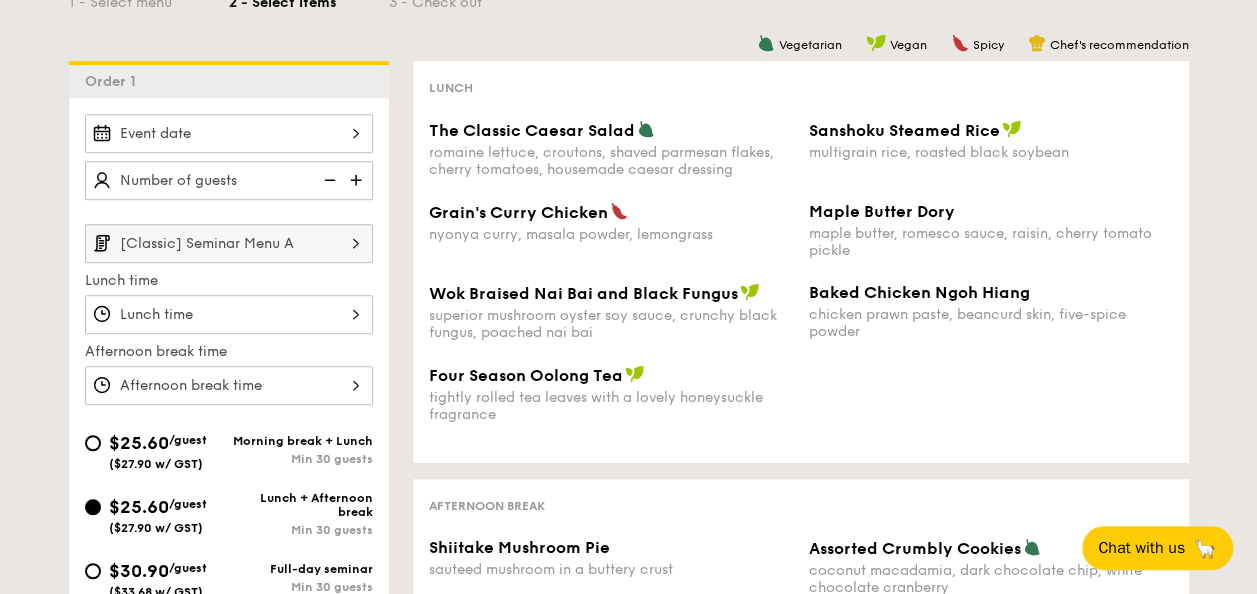 scroll, scrollTop: 500, scrollLeft: 0, axis: vertical 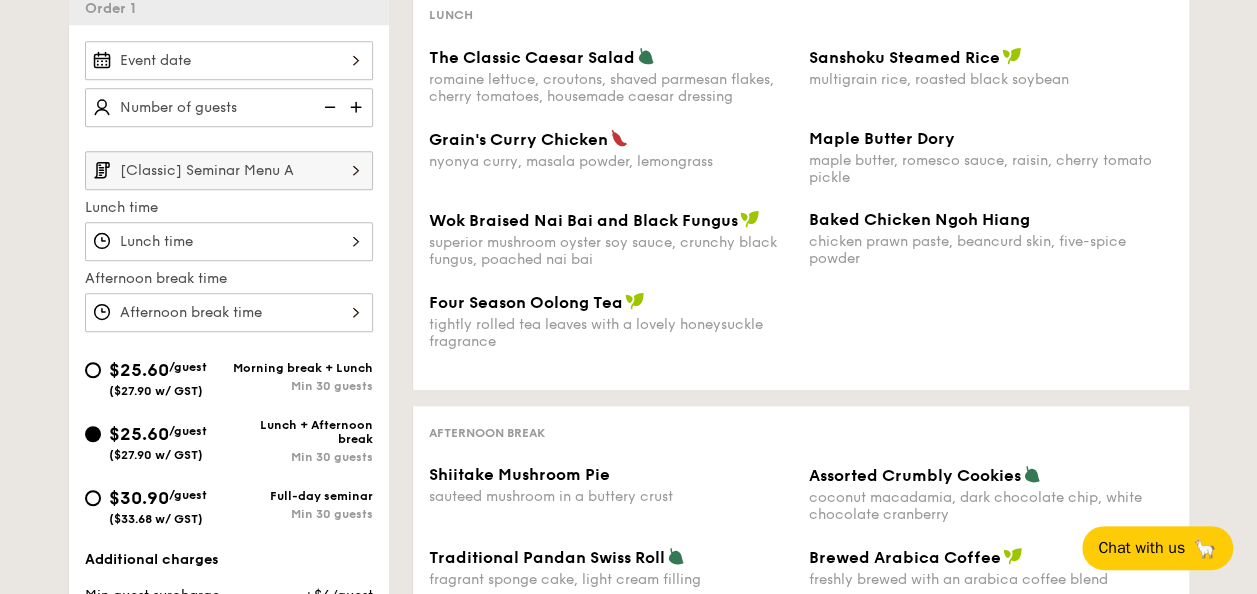 click on "$30.90" at bounding box center (139, 498) 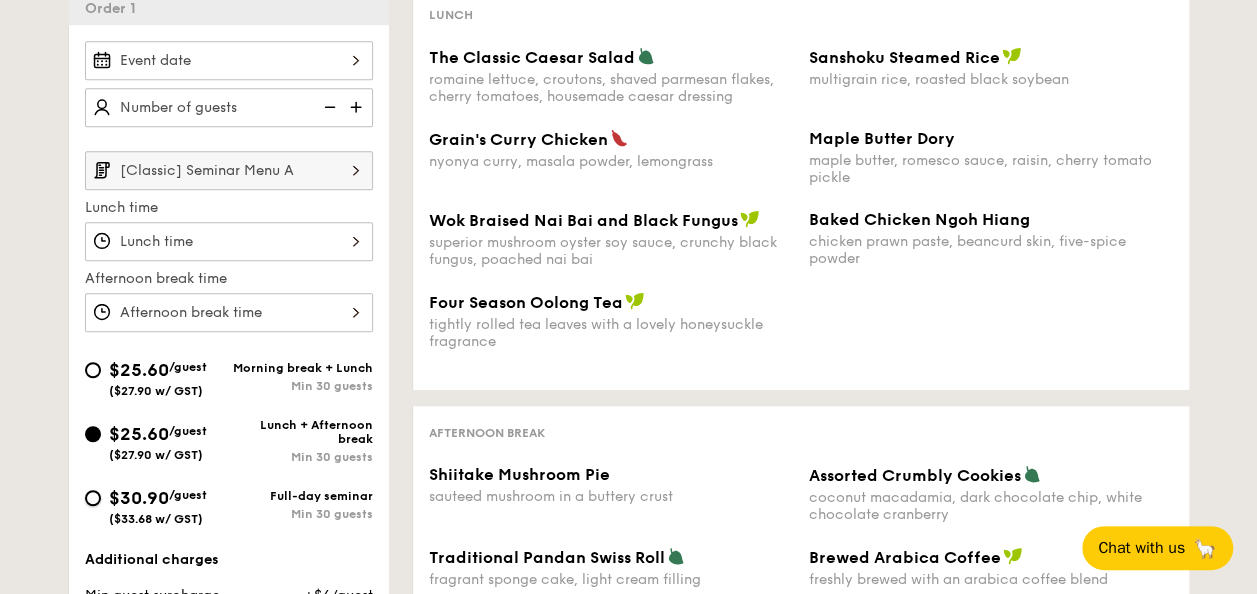 click on "$30.90
/guest
($33.68 w/ GST)
Full-day seminar
Min 30 guests" at bounding box center (93, 498) 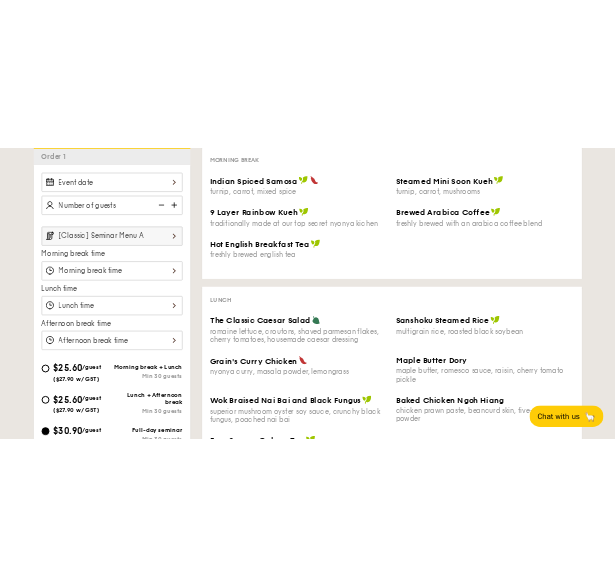 scroll, scrollTop: 400, scrollLeft: 0, axis: vertical 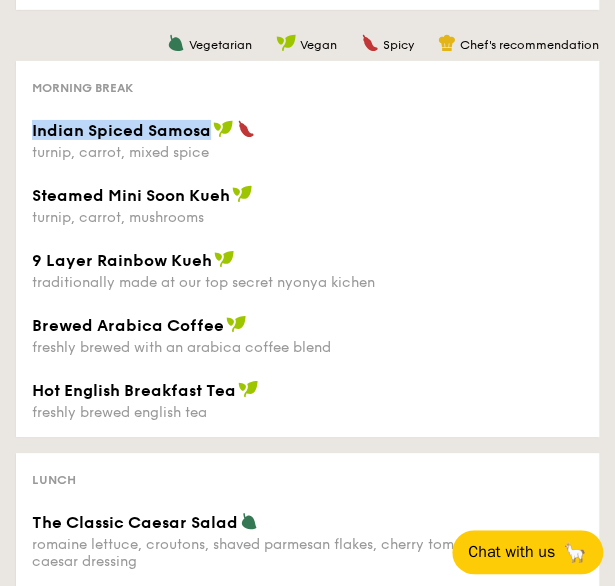 drag, startPoint x: 28, startPoint y: 129, endPoint x: 206, endPoint y: 130, distance: 178.0028 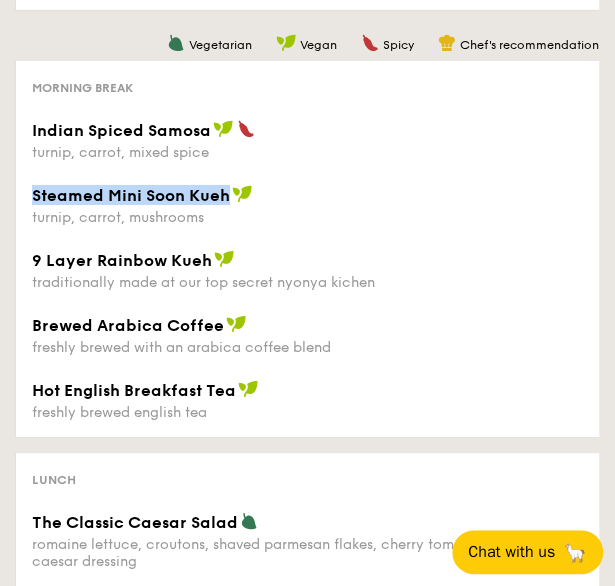 drag, startPoint x: 32, startPoint y: 193, endPoint x: 230, endPoint y: 201, distance: 198.16154 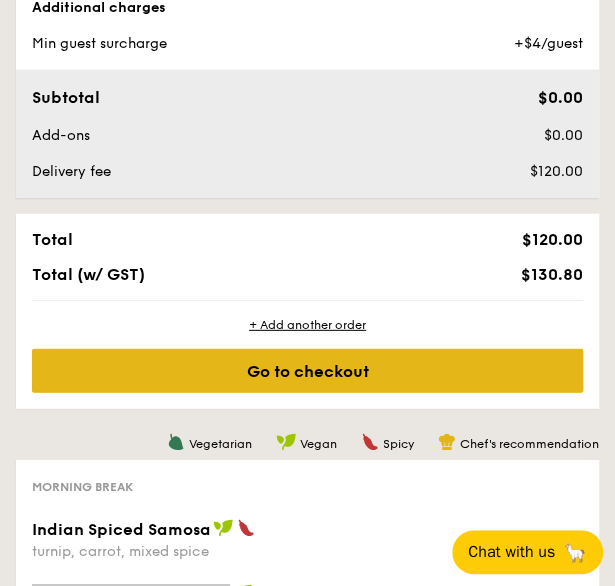 scroll, scrollTop: 1200, scrollLeft: 0, axis: vertical 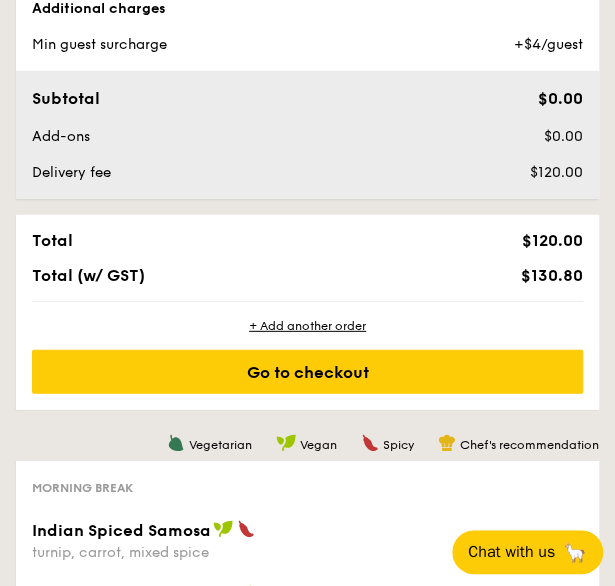 click on "Subtotal
$0.00
Add-ons
$0.00
Delivery fee
$120.00" at bounding box center (307, 135) 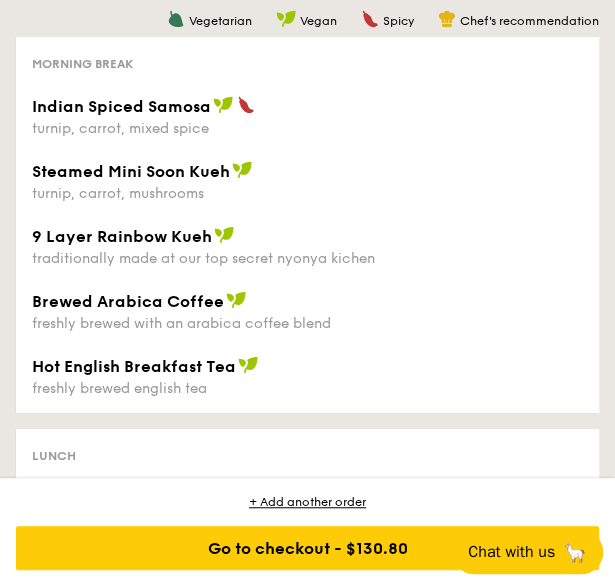 scroll, scrollTop: 1600, scrollLeft: 0, axis: vertical 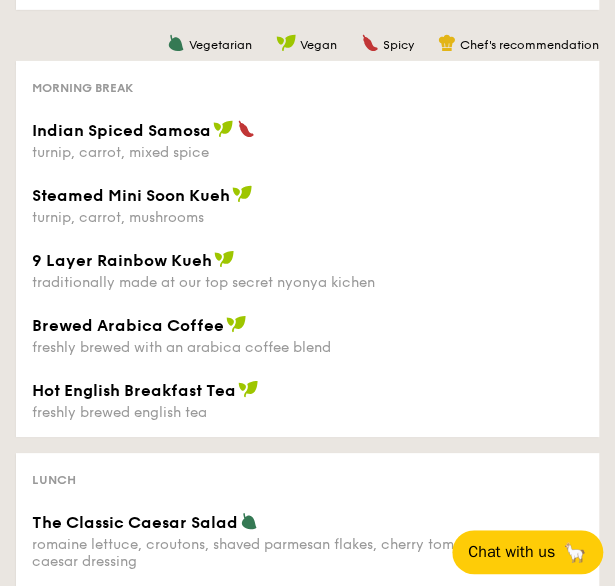 click on "Indian Spiced Samosa turnip, carrot, mixed spice Steamed Mini Soon Kueh turnip, carrot, mushrooms" at bounding box center [307, 185] 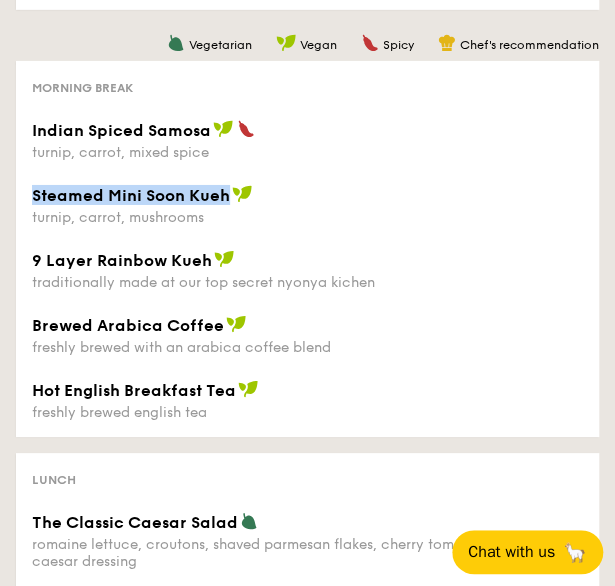 drag, startPoint x: 32, startPoint y: 196, endPoint x: 227, endPoint y: 200, distance: 195.04102 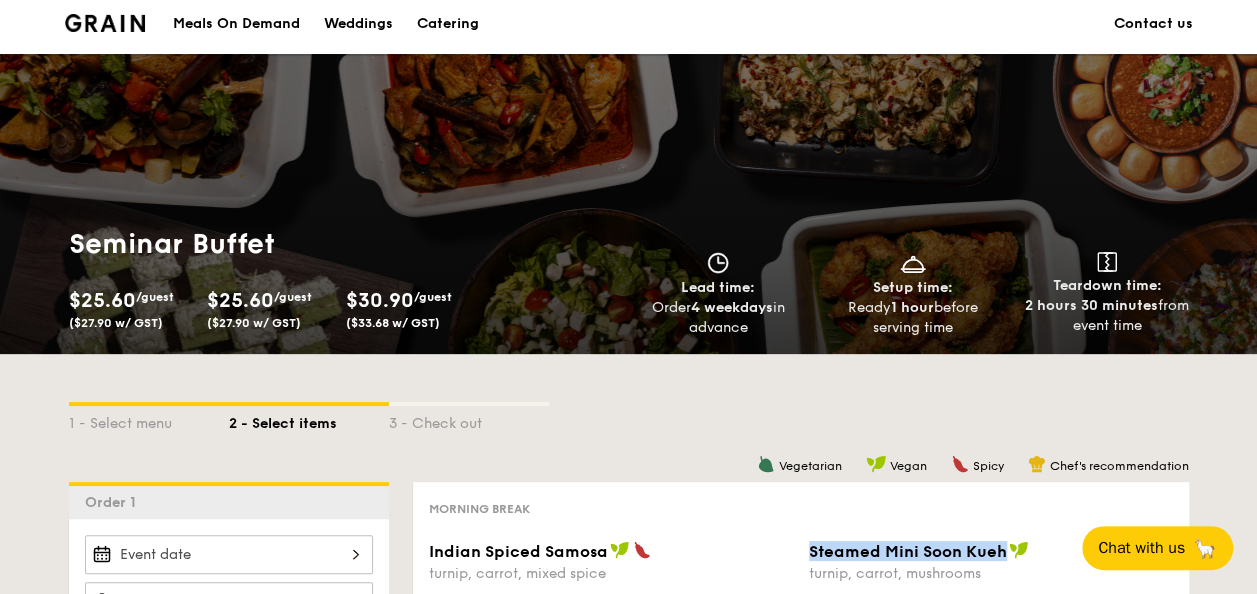 scroll, scrollTop: 0, scrollLeft: 0, axis: both 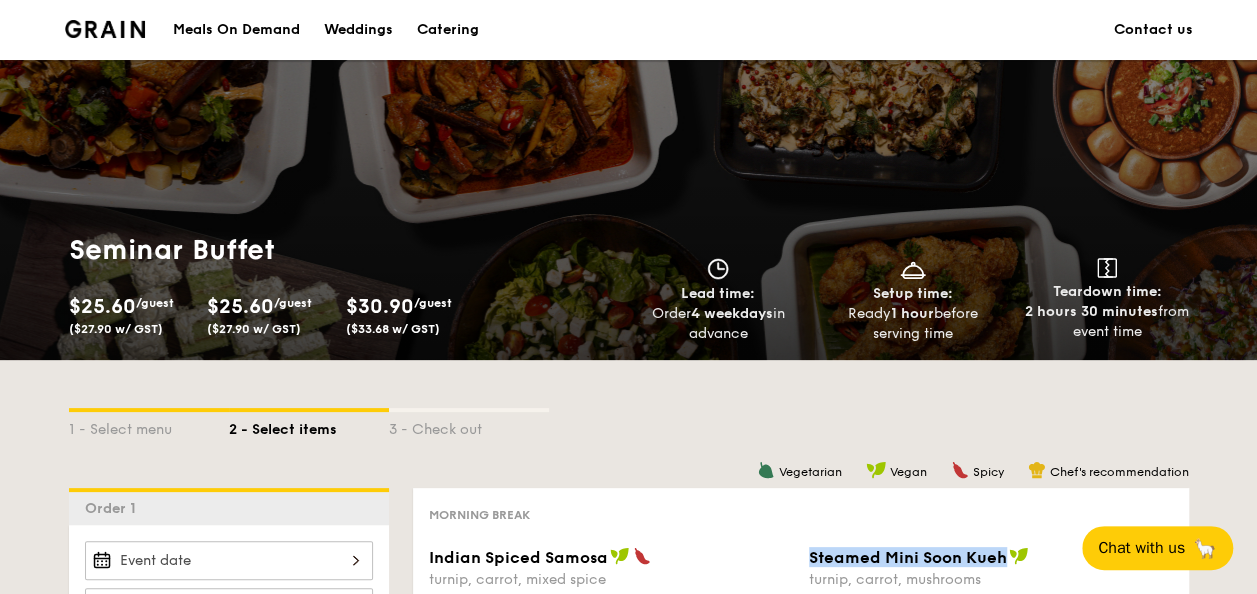 click at bounding box center [105, 29] 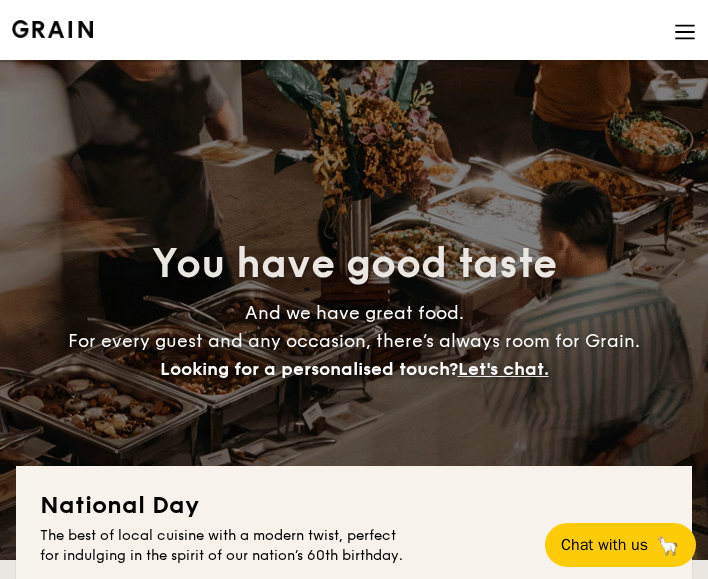 scroll, scrollTop: 0, scrollLeft: 0, axis: both 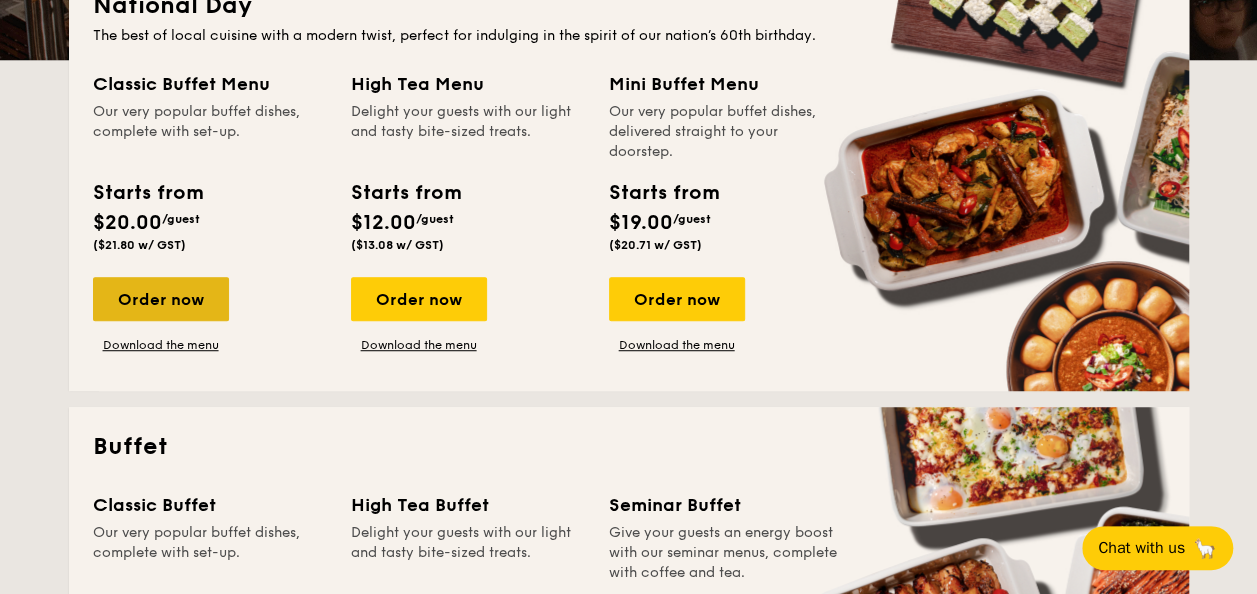 click on "Order now" at bounding box center (161, 299) 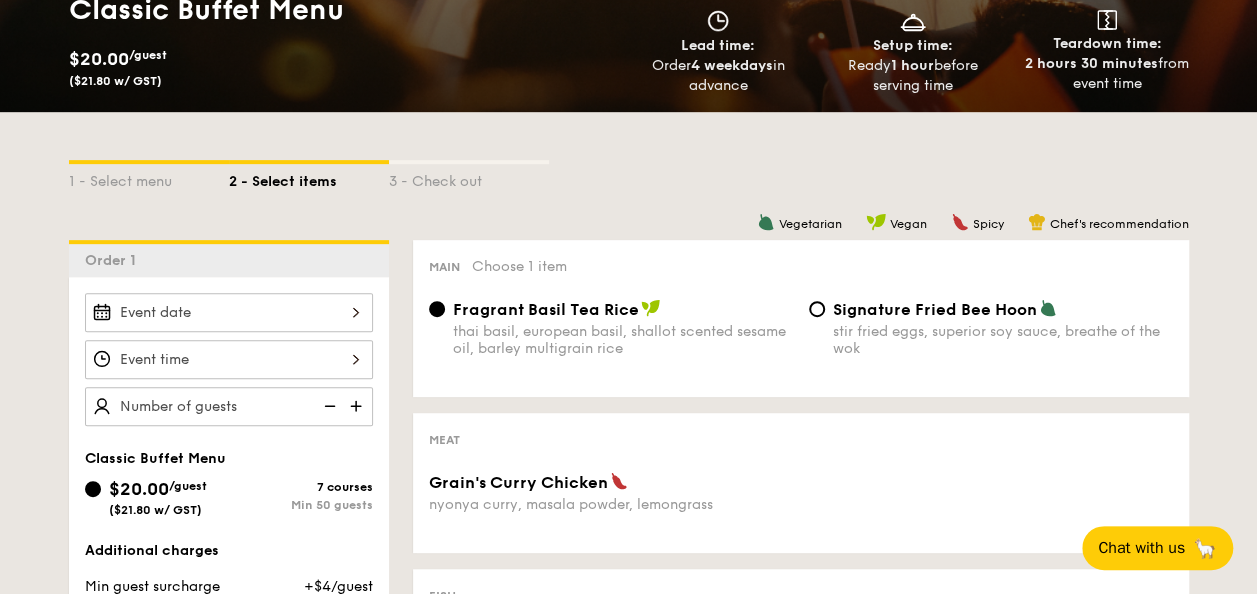 scroll, scrollTop: 516, scrollLeft: 0, axis: vertical 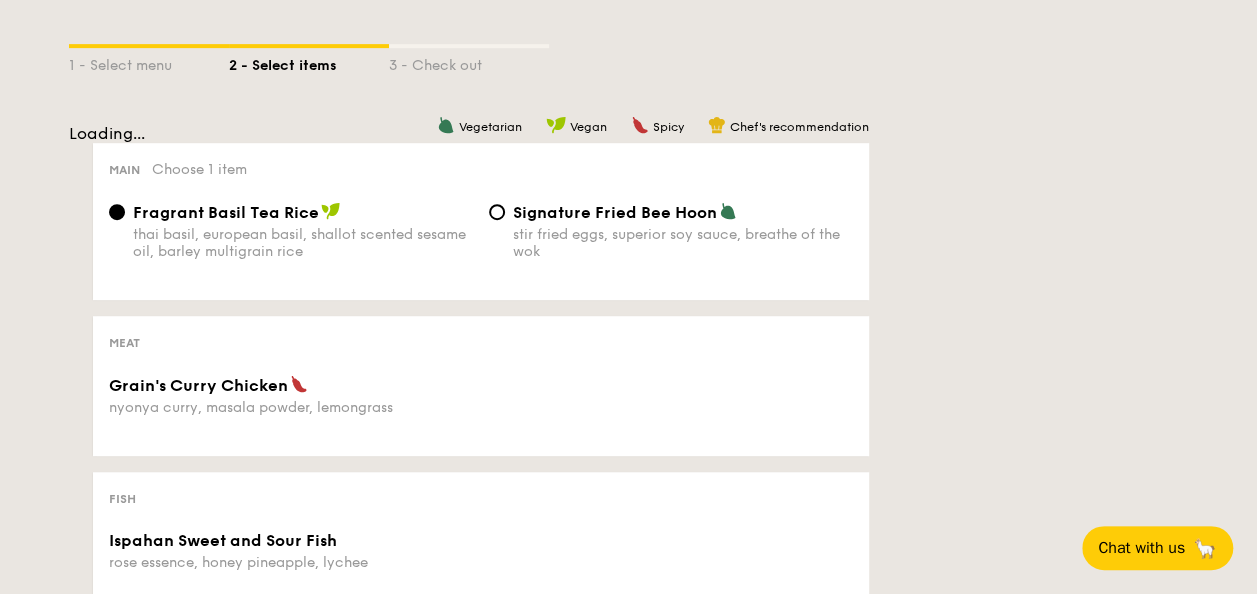click on "Signature Fried Bee Hoon" at bounding box center [615, 212] 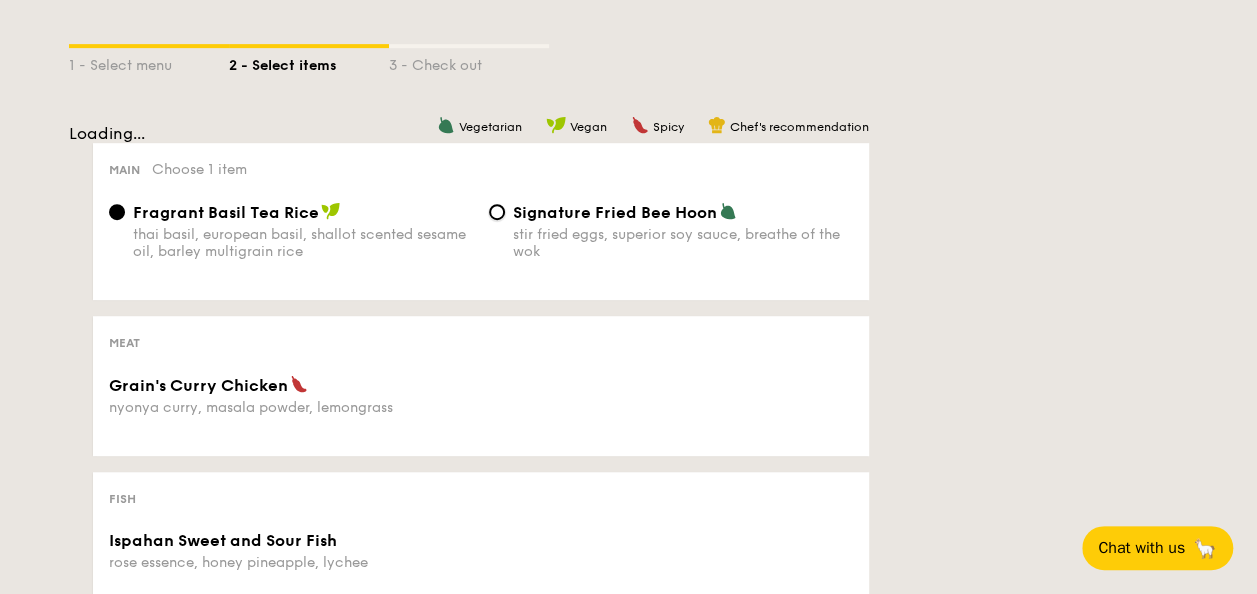 click on "Signature Fried Bee Hoon stir fried eggs, superior soy sauce, breathe of the wok" at bounding box center [497, 212] 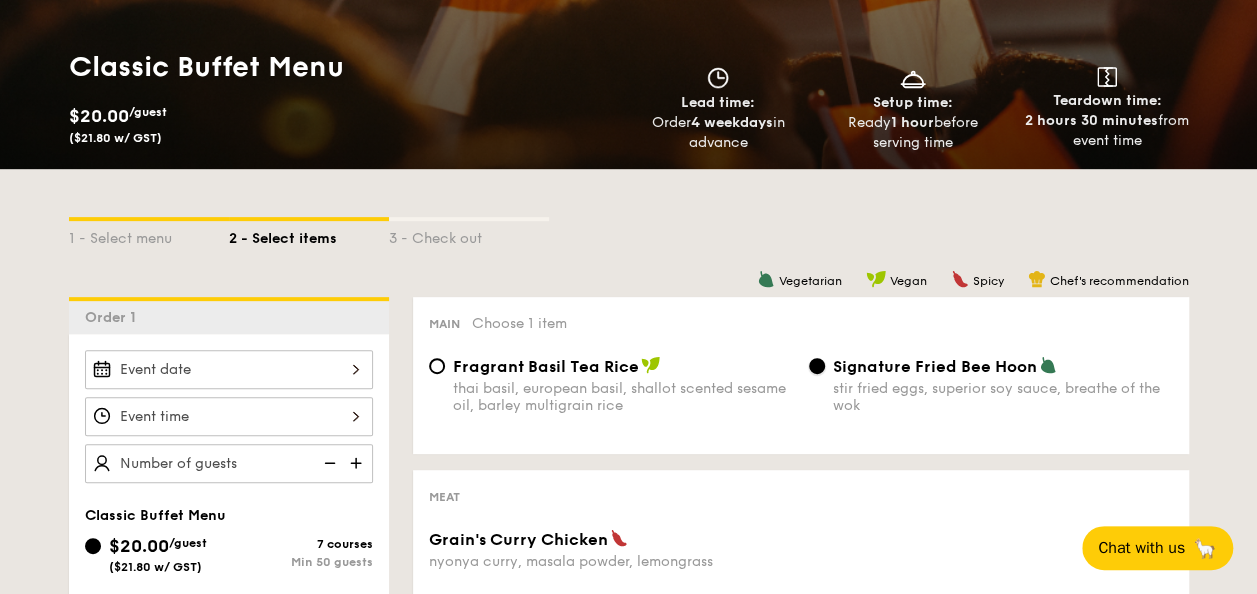 scroll, scrollTop: 278, scrollLeft: 0, axis: vertical 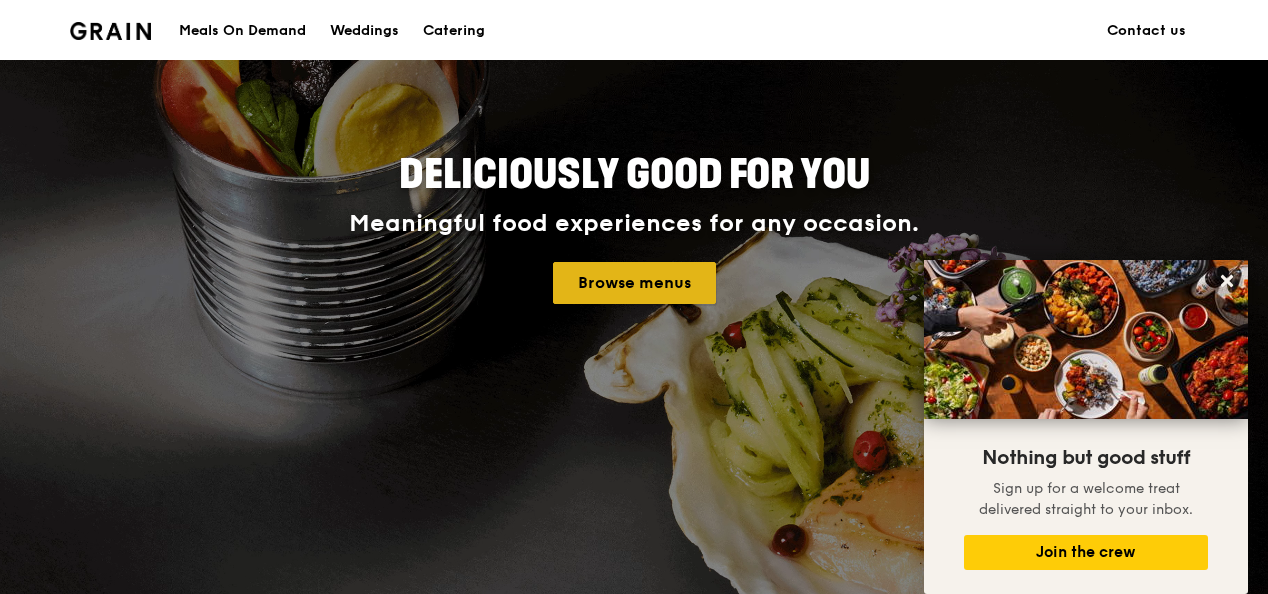 click on "Browse menus" at bounding box center [634, 283] 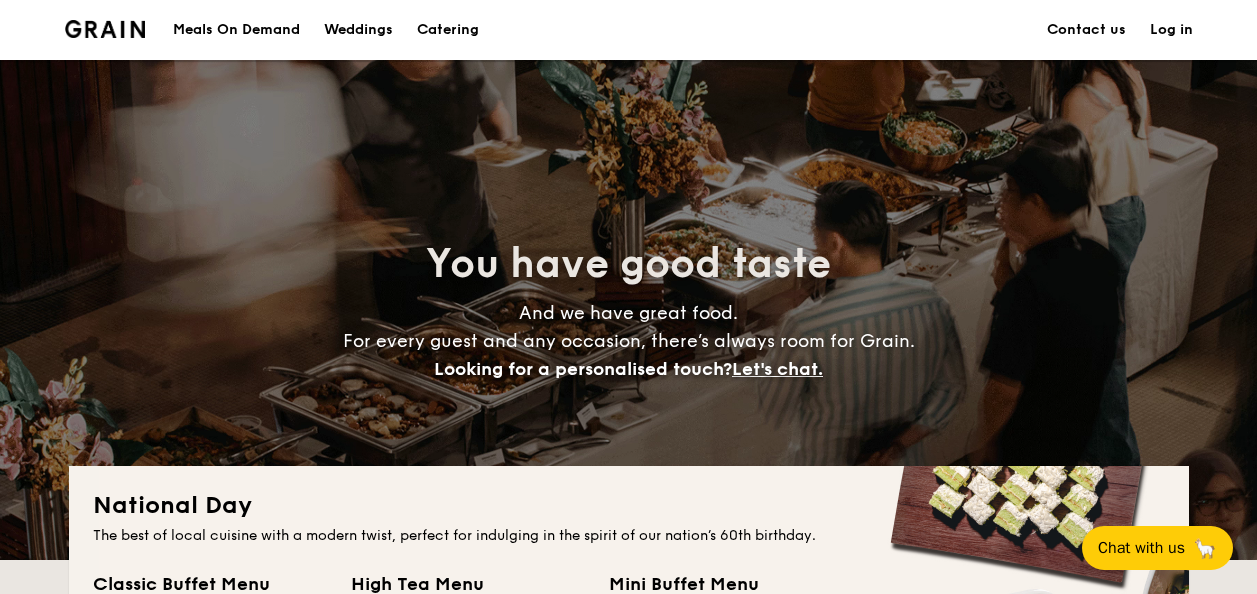 scroll, scrollTop: 496, scrollLeft: 0, axis: vertical 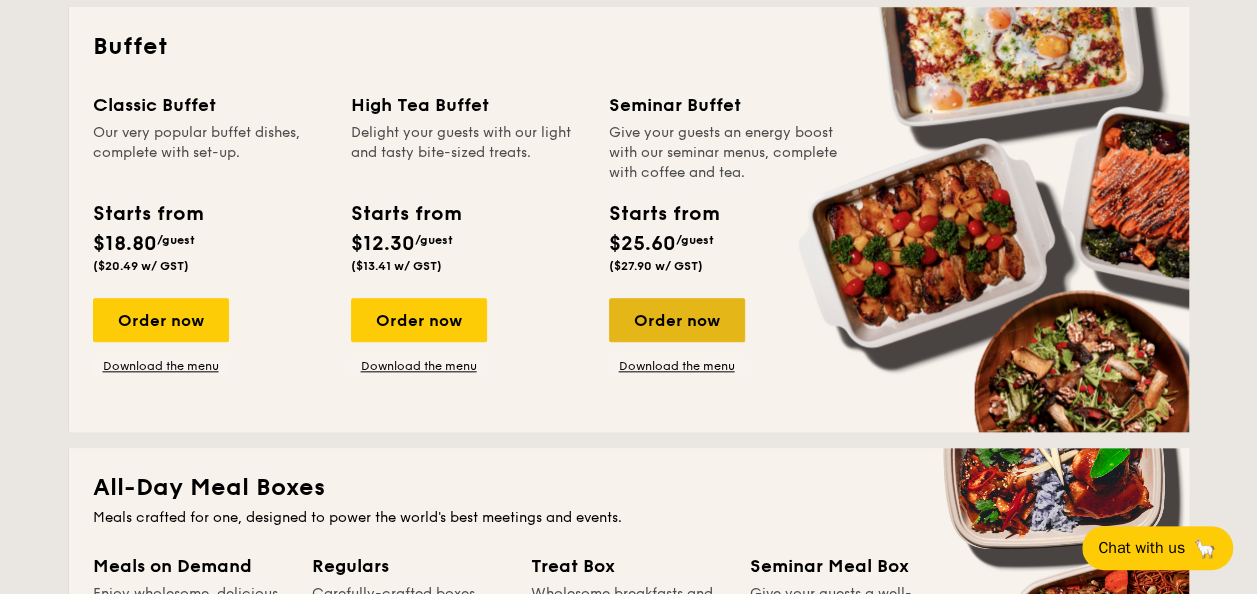 click on "Order now" at bounding box center (677, 320) 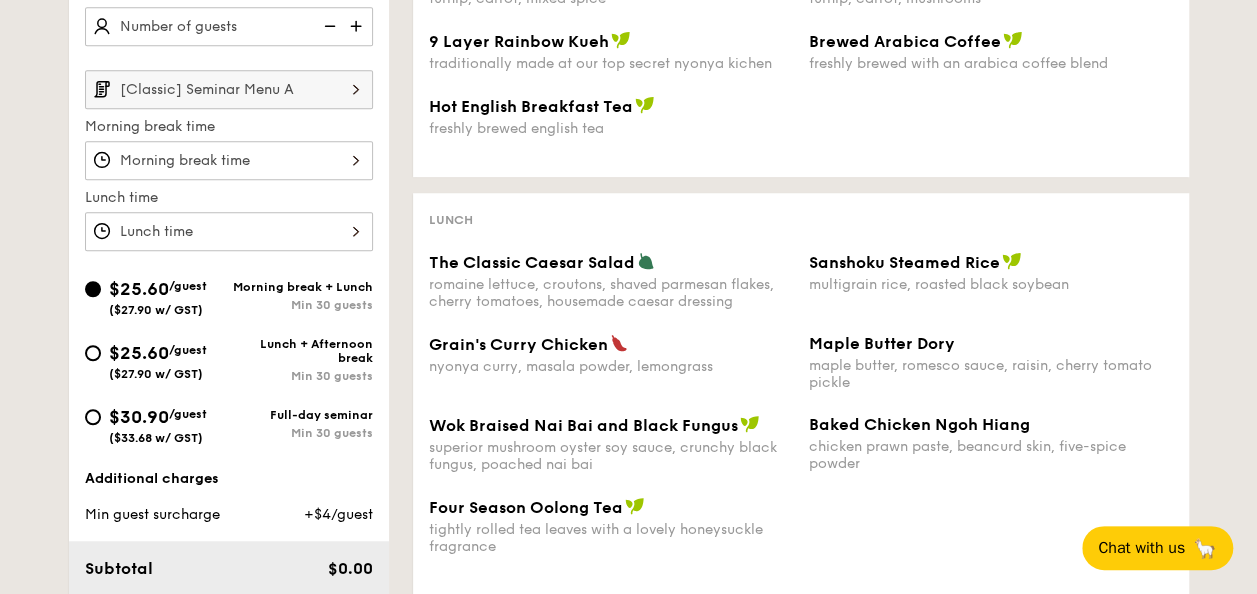scroll, scrollTop: 600, scrollLeft: 0, axis: vertical 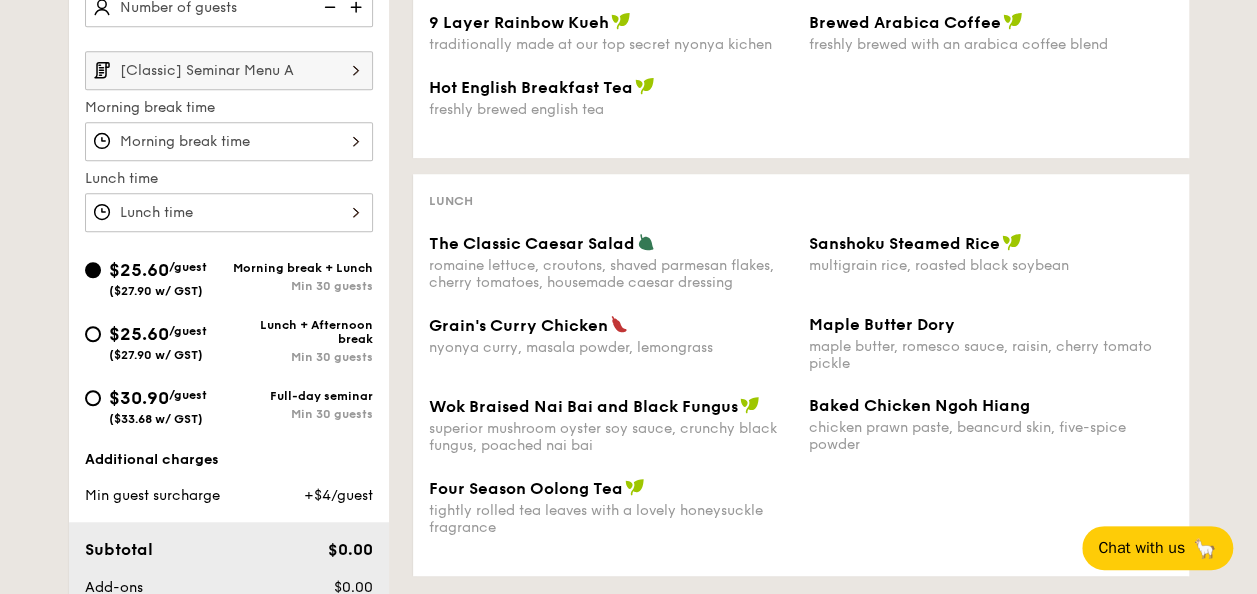 click on "Full-day seminar
Min 30 guests" at bounding box center (301, 405) 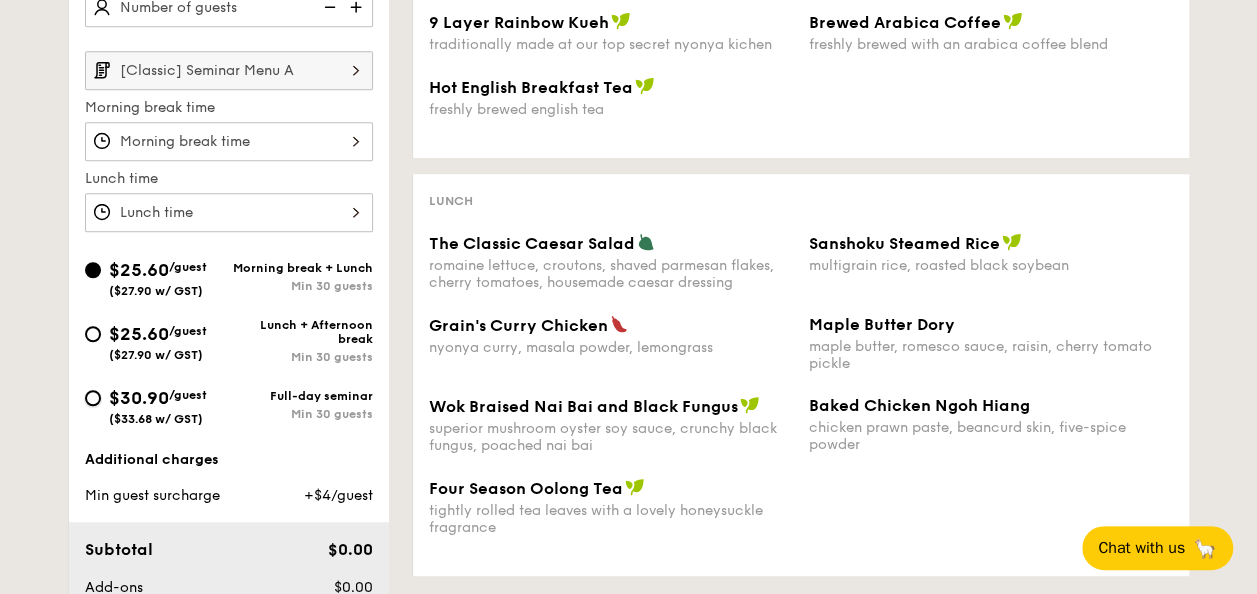 click on "$30.90
/guest
($33.68 w/ GST)
Full-day seminar
Min 30 guests" at bounding box center [93, 398] 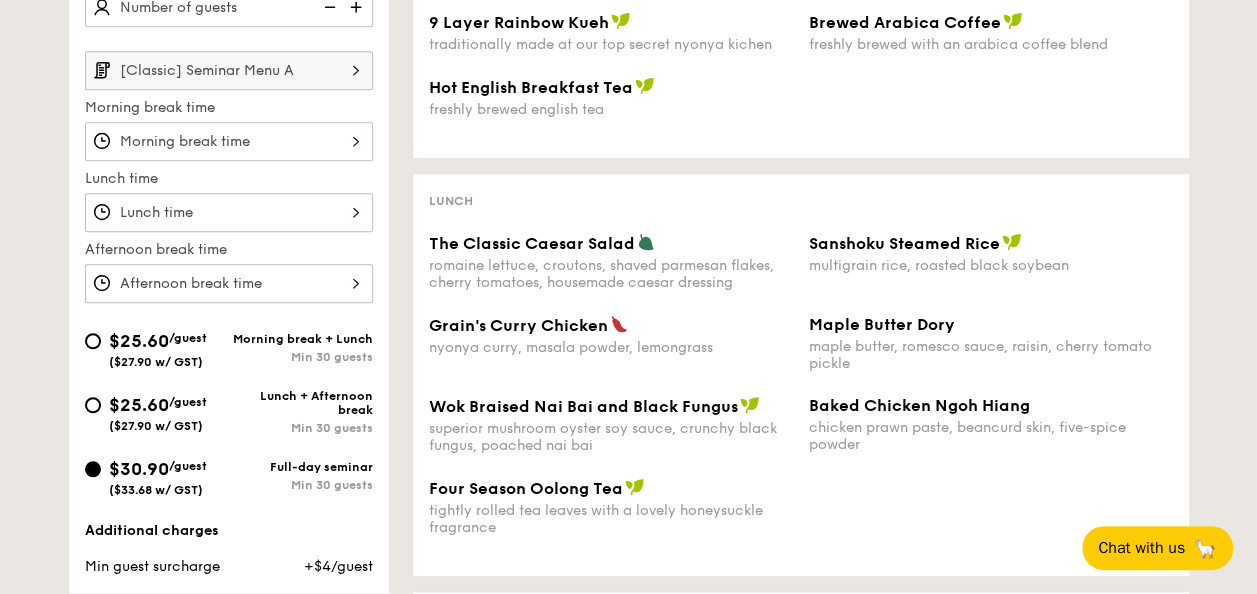 click on "Min 30 guests" at bounding box center (301, 357) 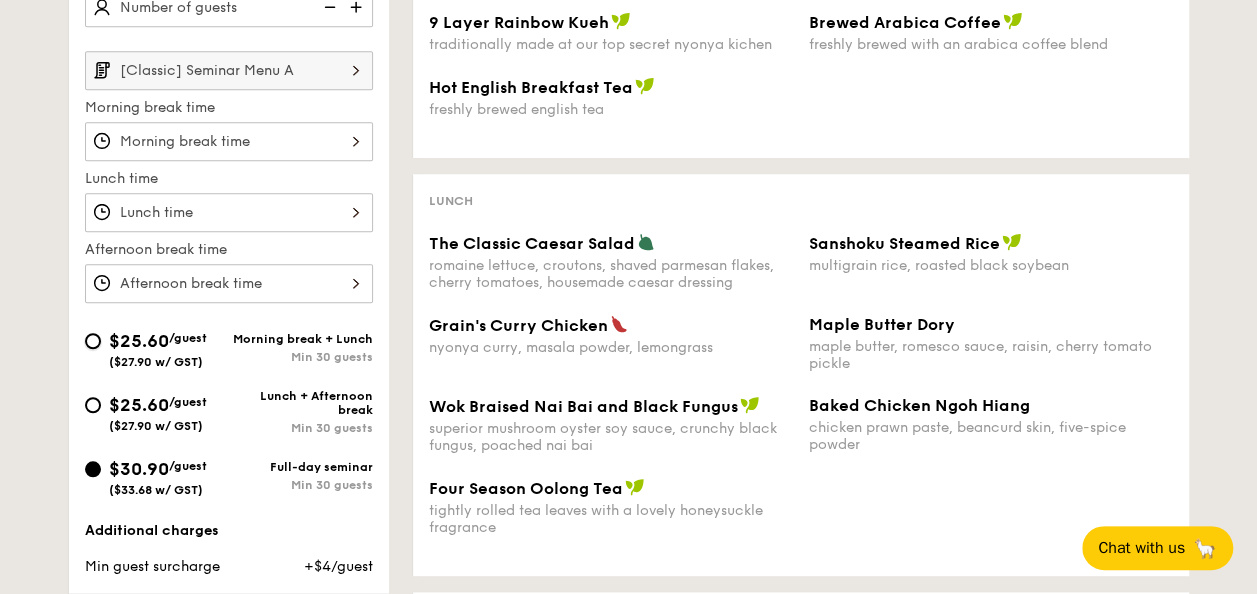 click on "$25.60
/guest
($27.90 w/ GST)
Morning break + Lunch
Min 30 guests" at bounding box center (93, 341) 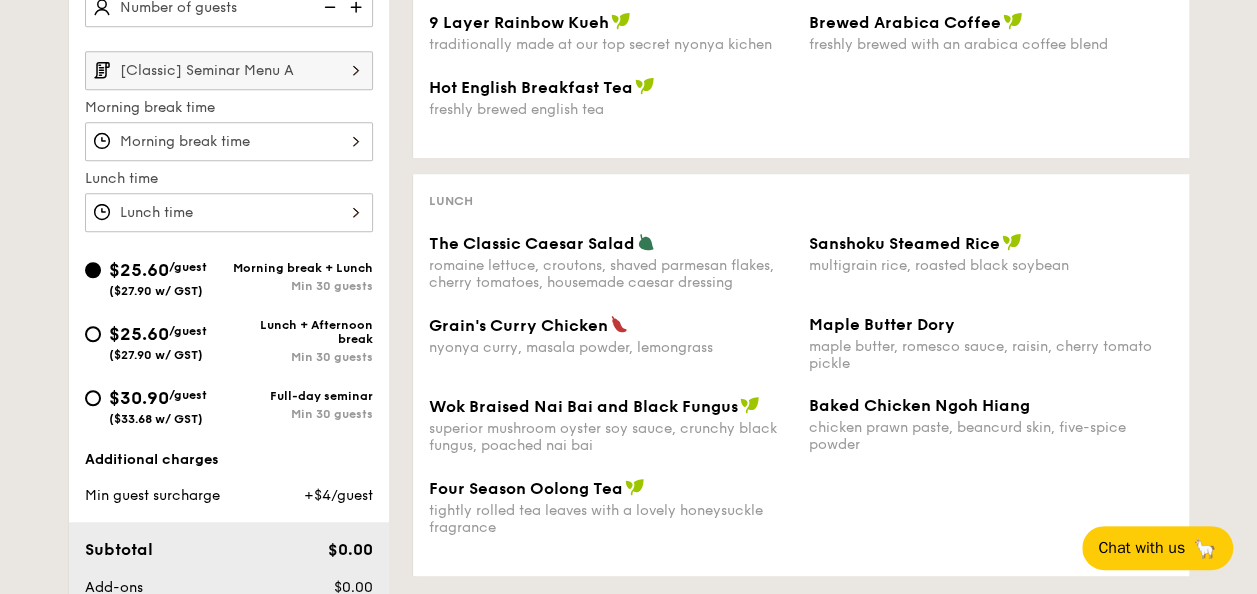 click on "Lunch + Afternoon break" at bounding box center [301, 332] 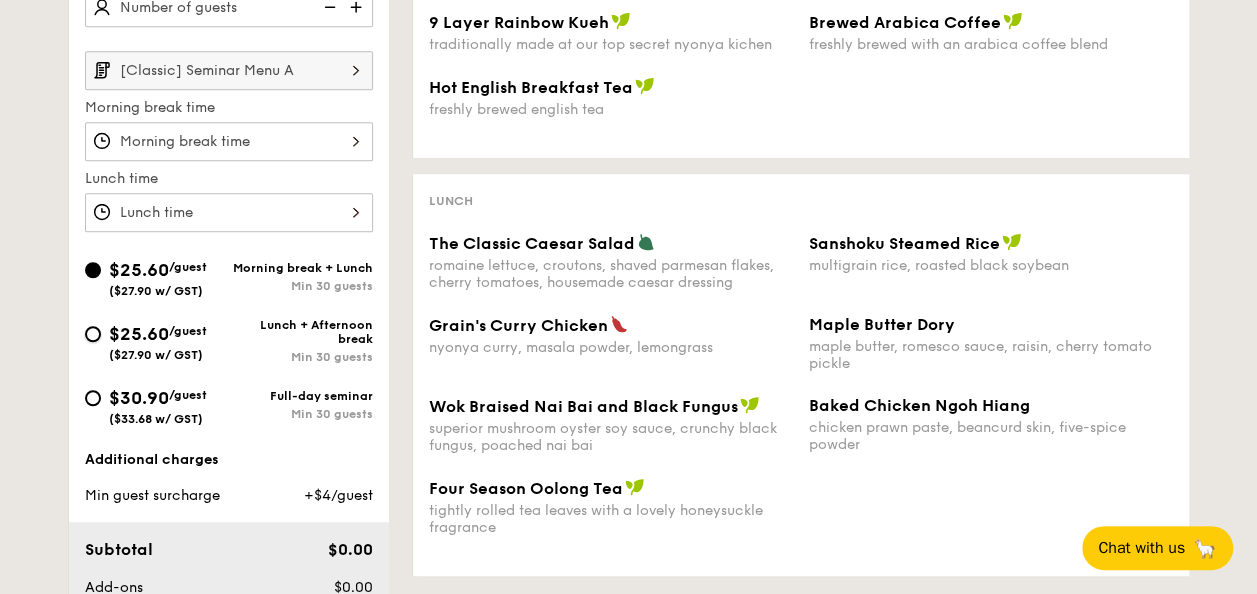 click on "$25.60
/guest
($27.90 w/ GST)
Lunch + Afternoon break
Min 30 guests" at bounding box center [93, 334] 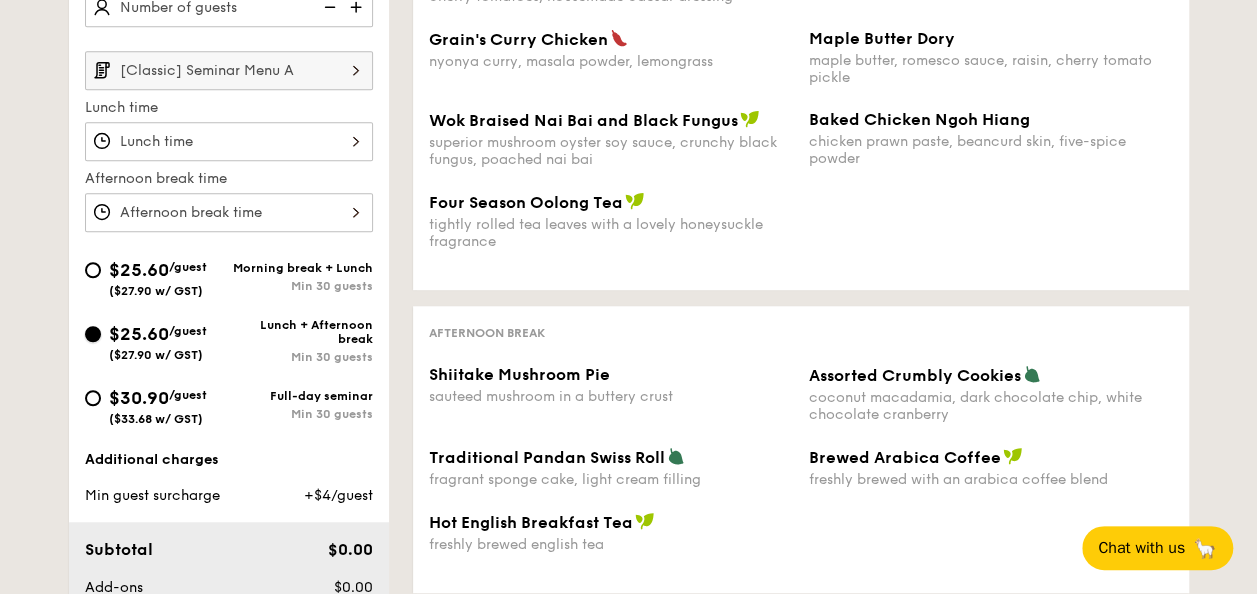 scroll, scrollTop: 400, scrollLeft: 0, axis: vertical 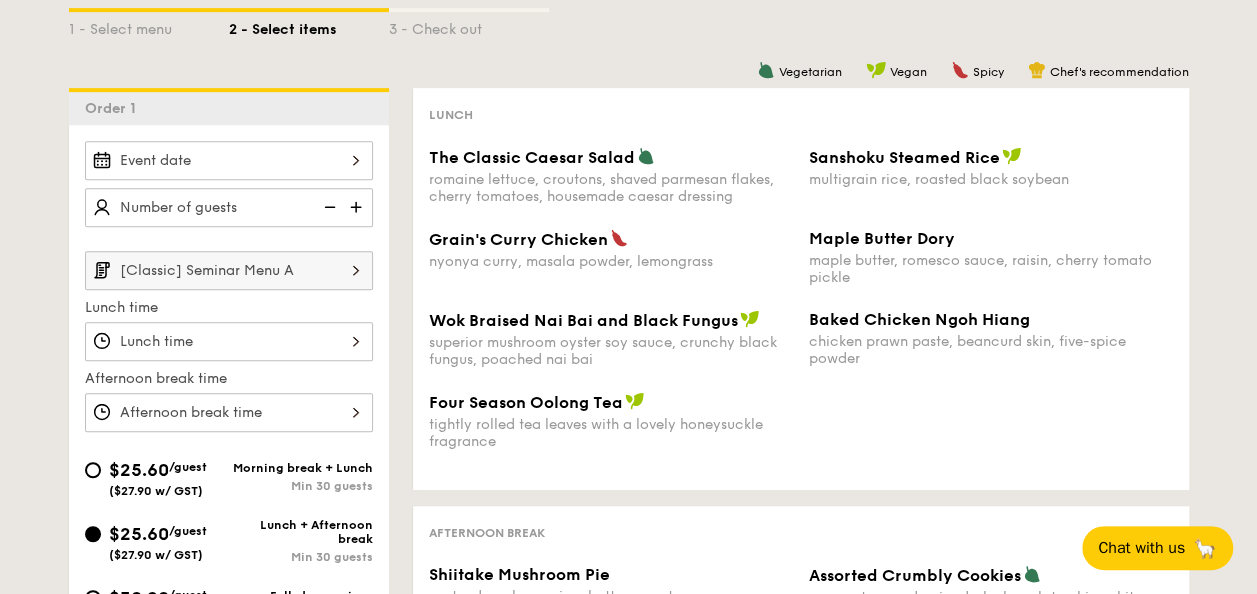 click on "Morning break + Lunch" at bounding box center (301, 468) 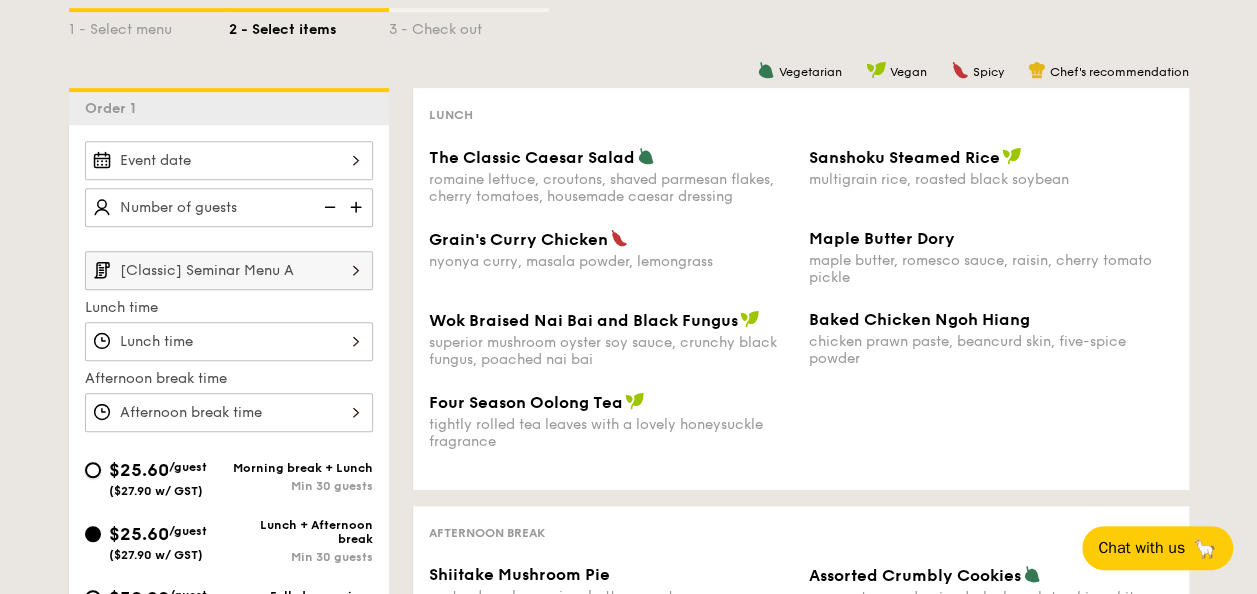 click on "$25.60
/guest
($27.90 w/ GST)
Morning break + Lunch
Min 30 guests" at bounding box center (93, 470) 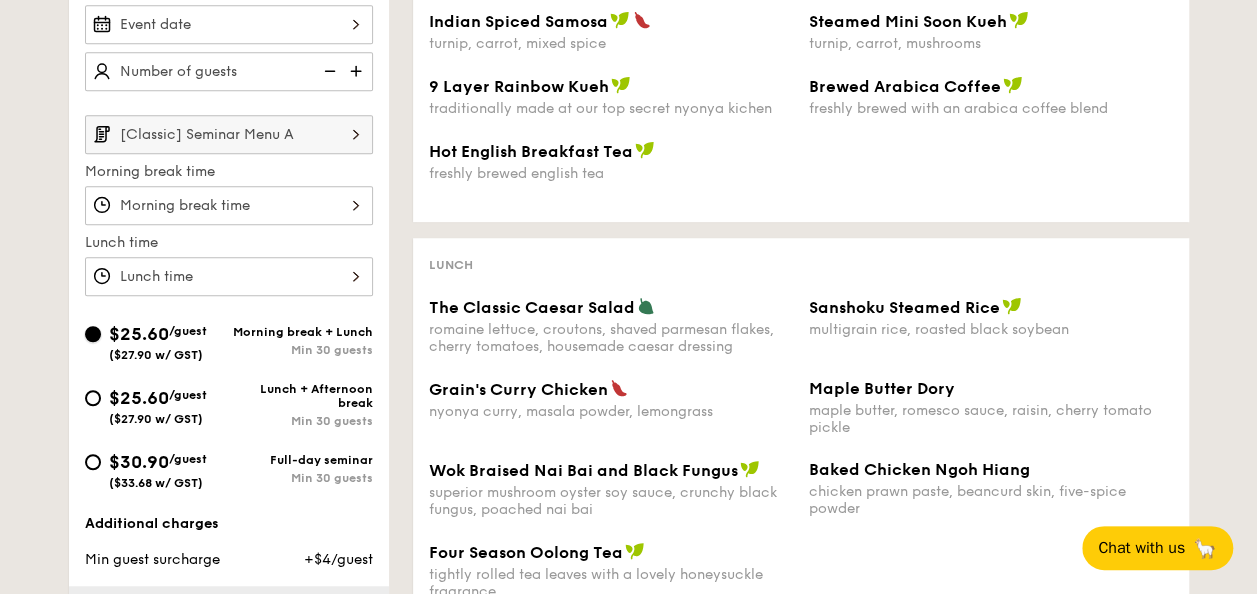 scroll, scrollTop: 600, scrollLeft: 0, axis: vertical 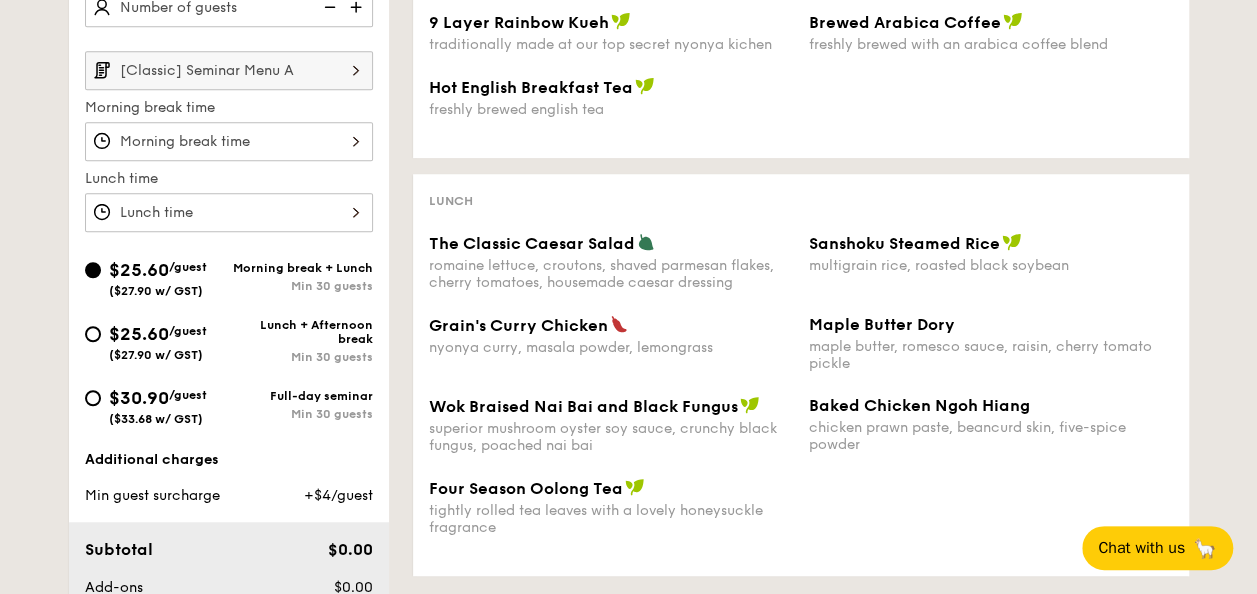 click on "Lunch + Afternoon break
Min 30 guests" at bounding box center (301, 341) 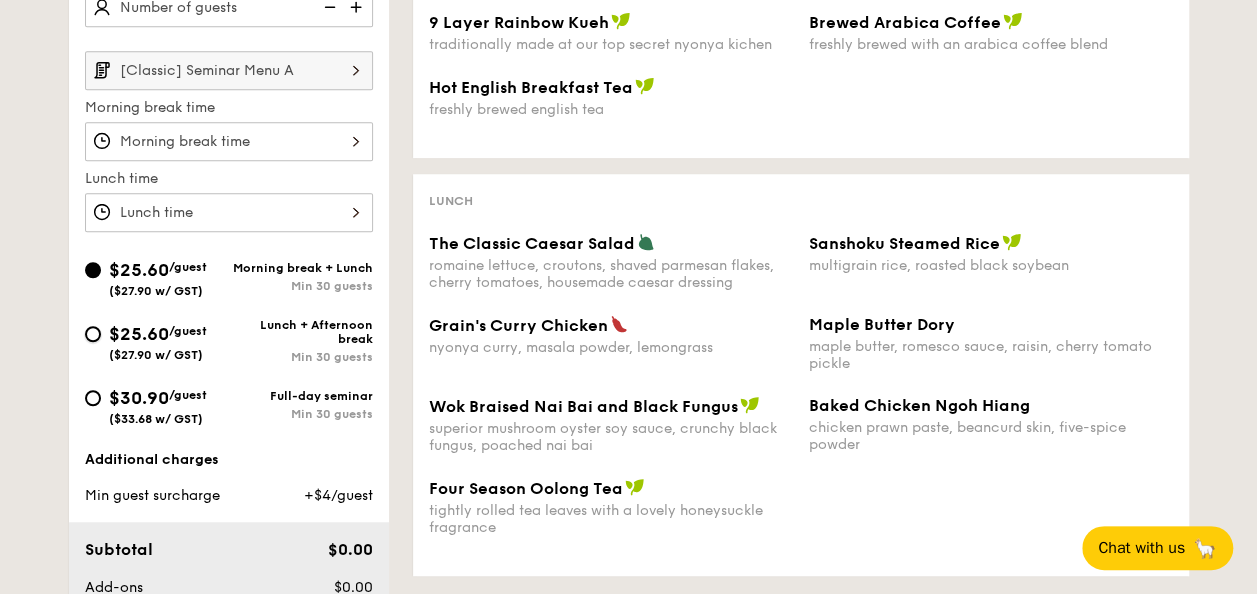 click on "$25.60
/guest
($27.90 w/ GST)
Lunch + Afternoon break
Min 30 guests" at bounding box center (93, 334) 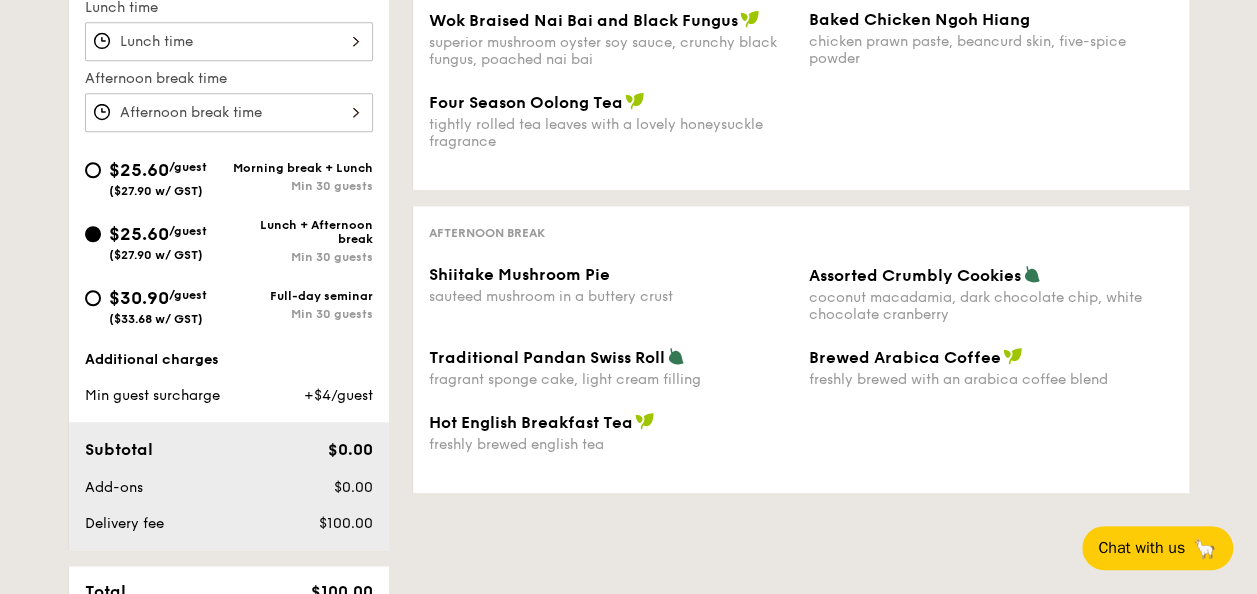 click on "Full-day seminar
Min 30 guests" at bounding box center [301, 305] 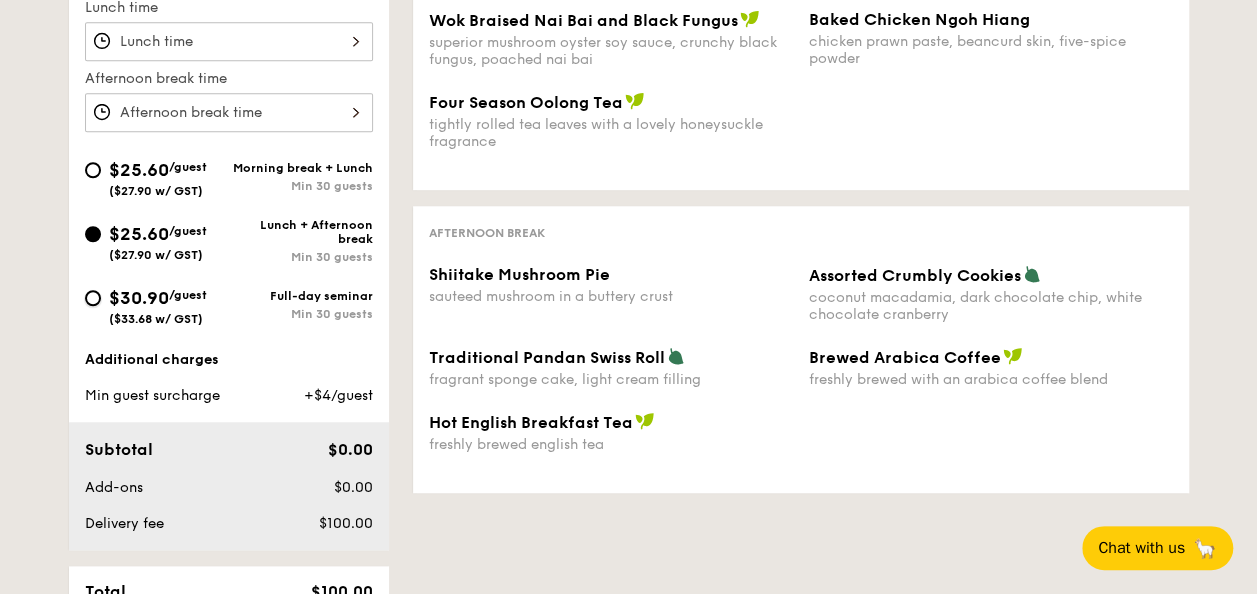 click on "$30.90
/guest
($33.68 w/ GST)
Full-day seminar
Min 30 guests" at bounding box center [93, 298] 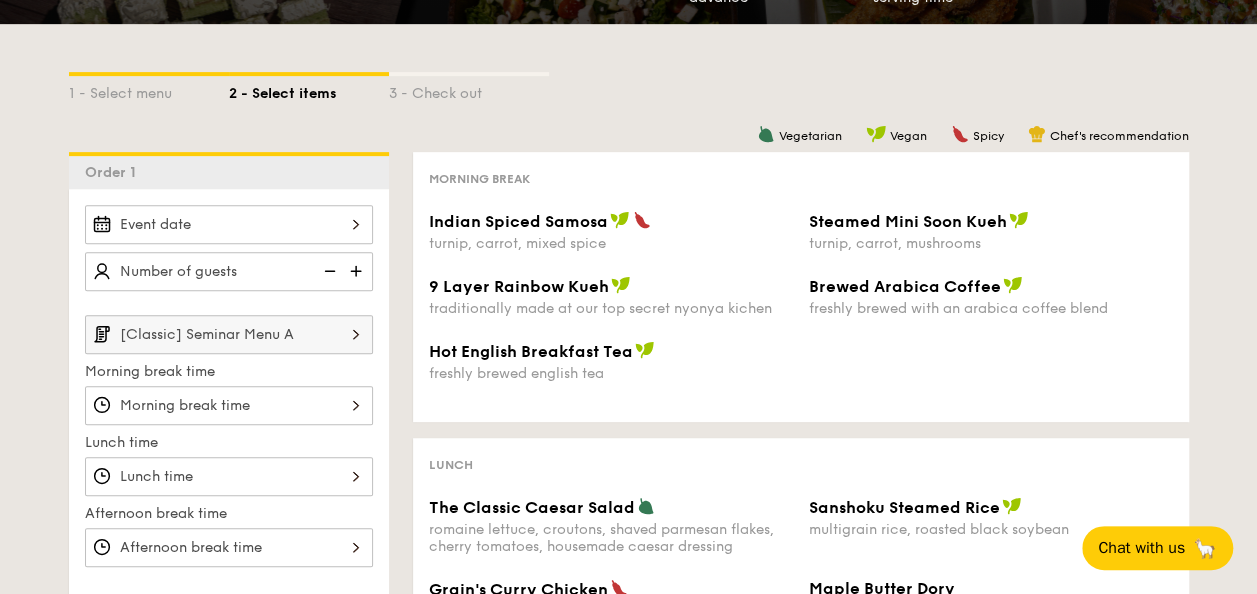 scroll, scrollTop: 170, scrollLeft: 0, axis: vertical 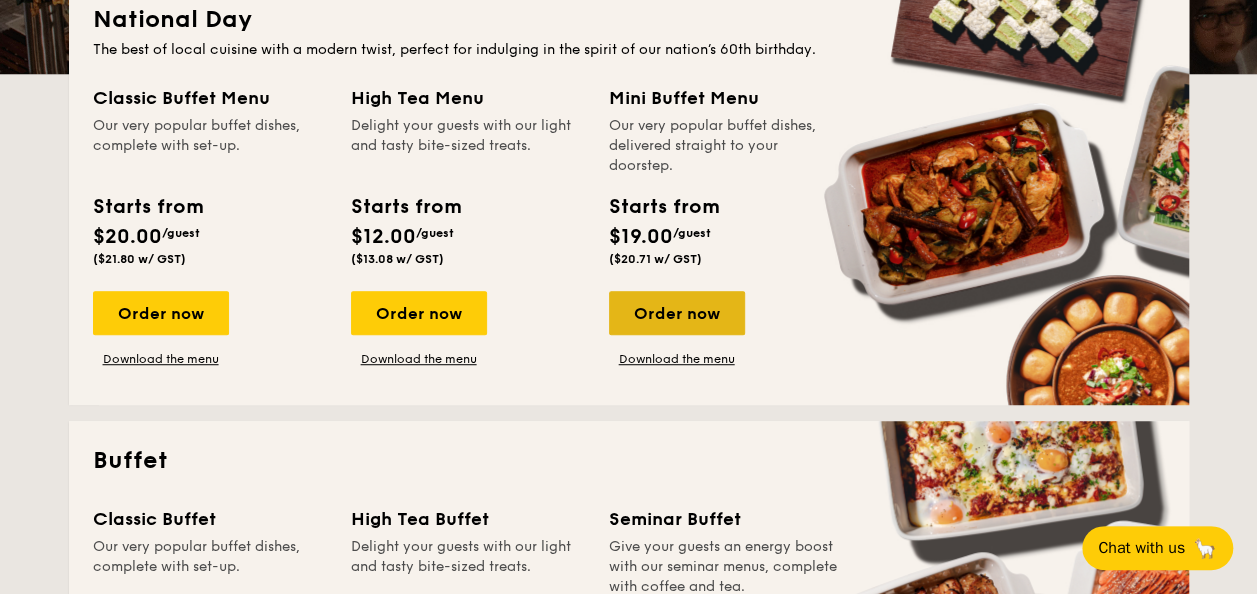 click on "Order now" at bounding box center (677, 313) 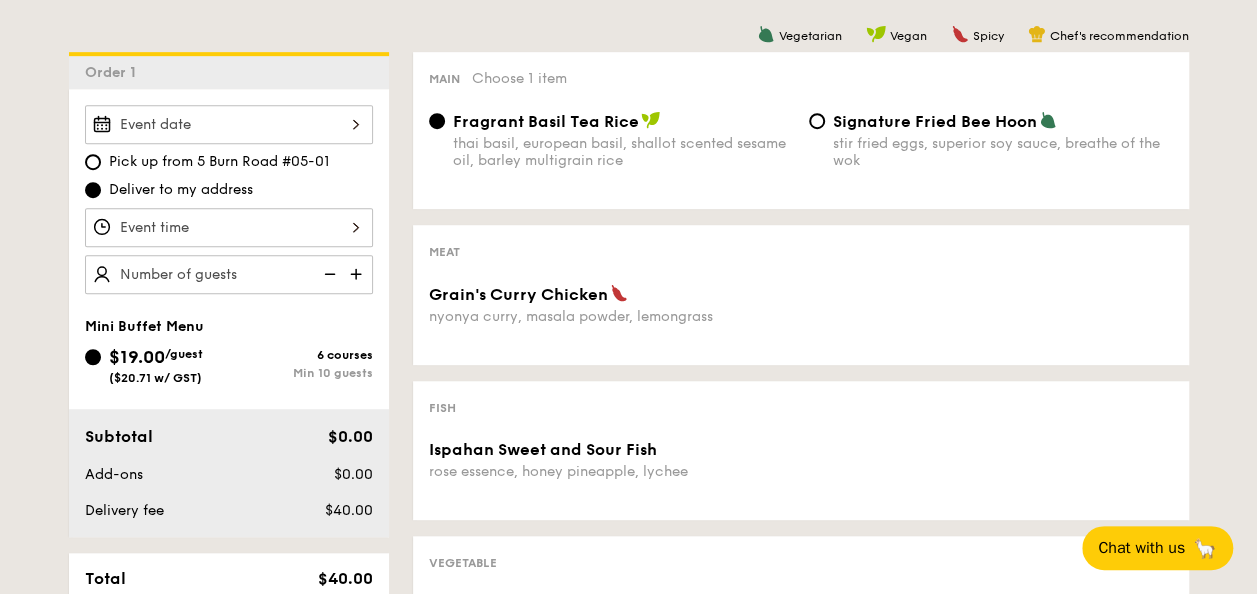 scroll, scrollTop: 500, scrollLeft: 0, axis: vertical 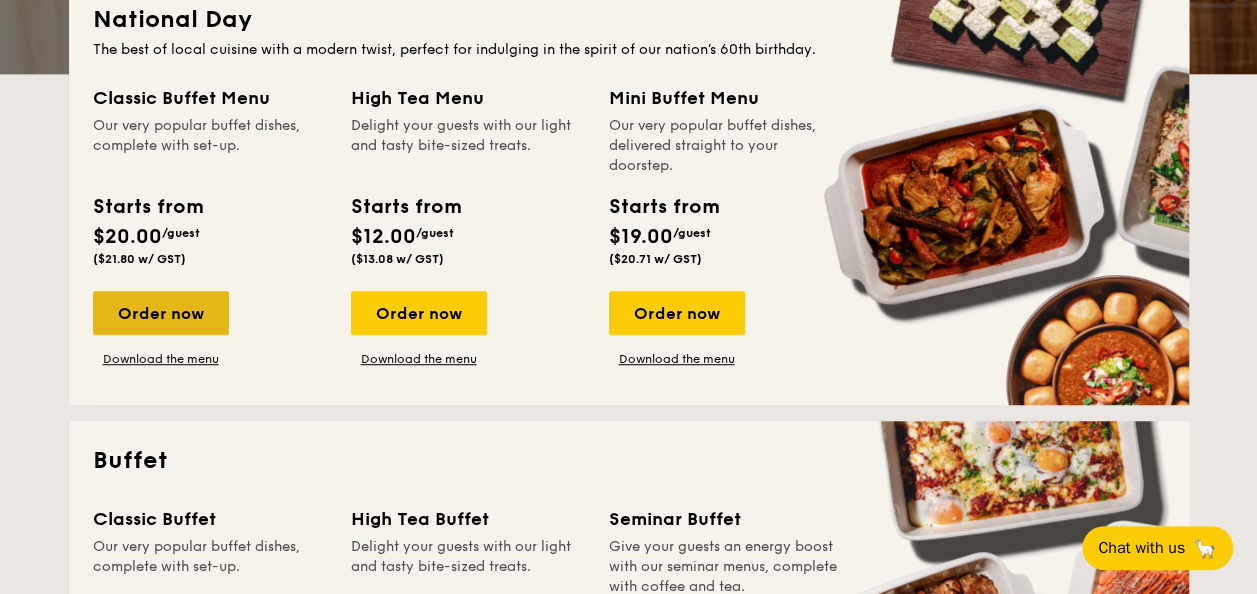 click on "Order now" at bounding box center [161, 313] 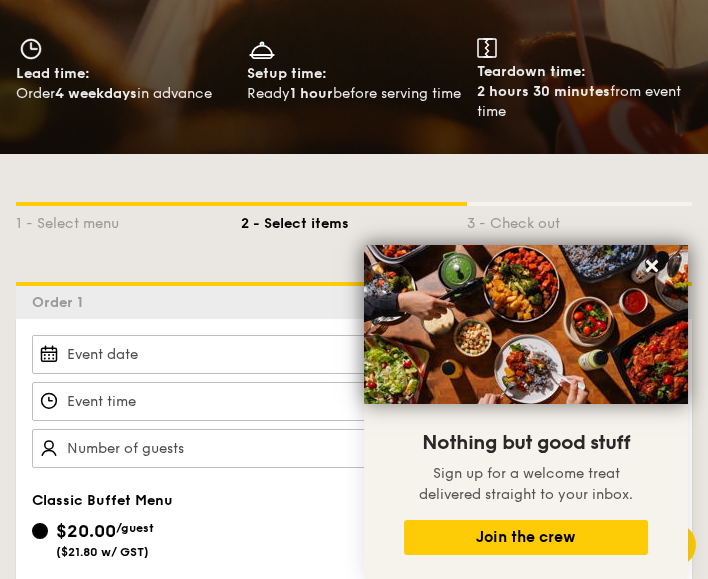 scroll, scrollTop: 300, scrollLeft: 0, axis: vertical 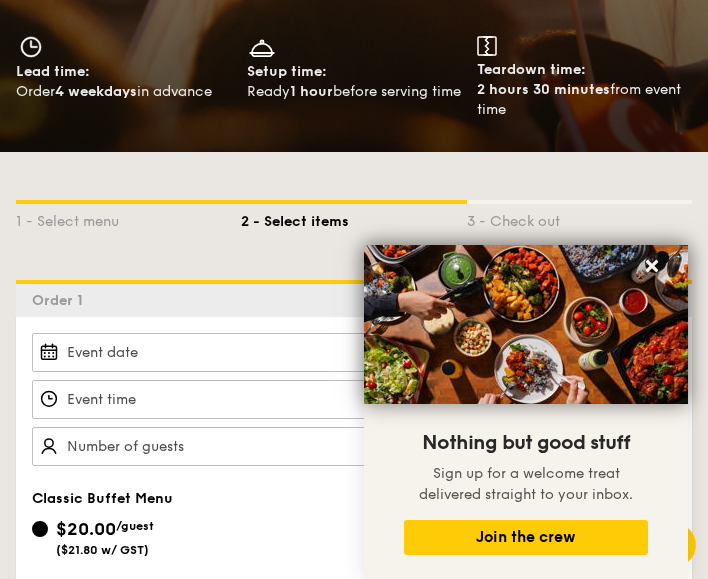 click on "1 - Select menu
2 - Select items
3 - Check out" at bounding box center [354, 216] 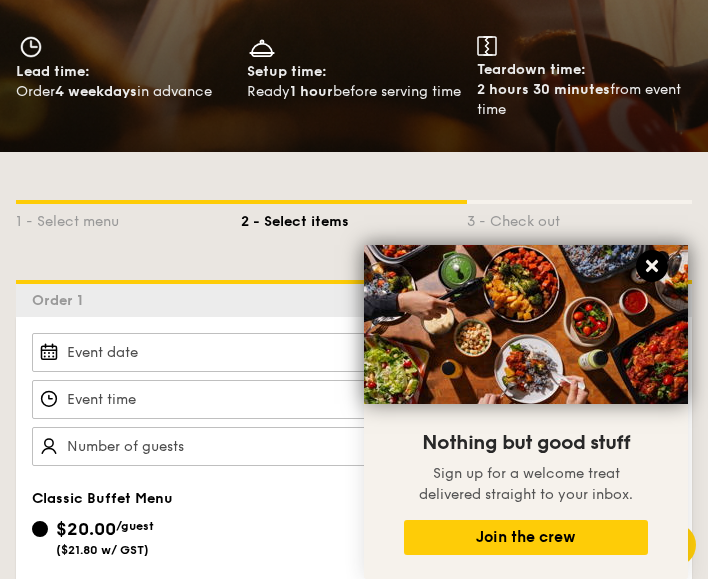 click 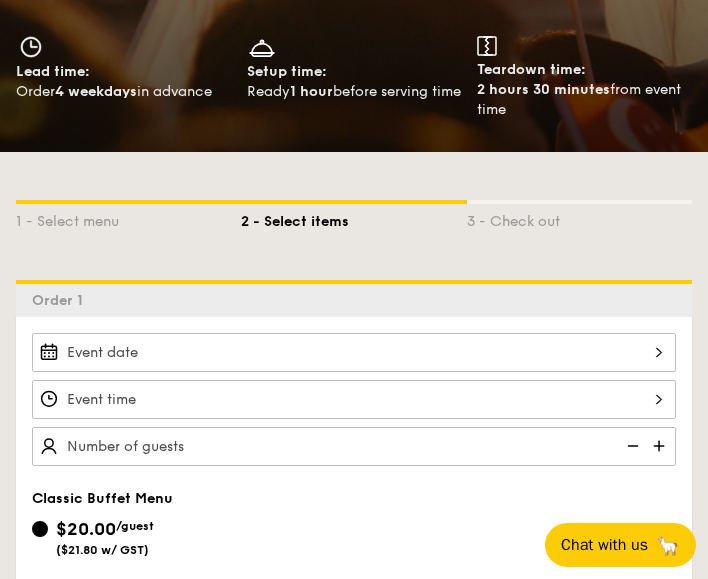 click on "1 - Select menu
2 - Select items
3 - Check out" at bounding box center [354, 216] 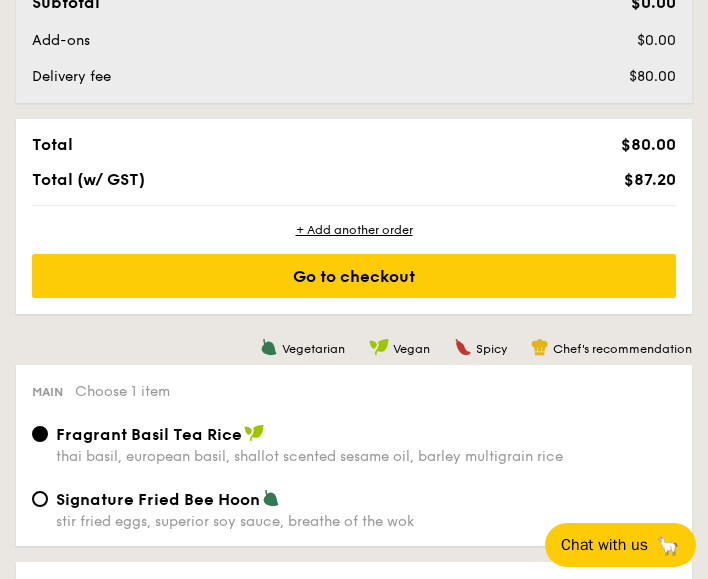 scroll, scrollTop: 1200, scrollLeft: 0, axis: vertical 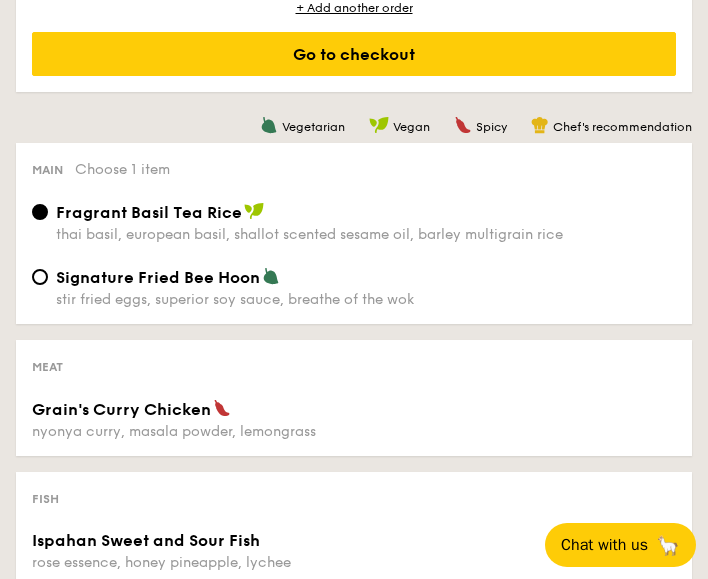 click on "Vegetarian Vegan Spicy Chef's recommendation" at bounding box center [354, 125] 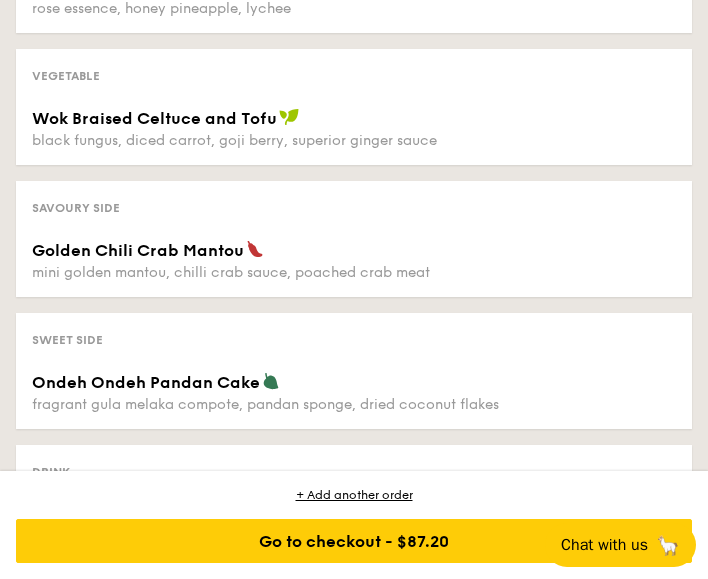 scroll, scrollTop: 1728, scrollLeft: 0, axis: vertical 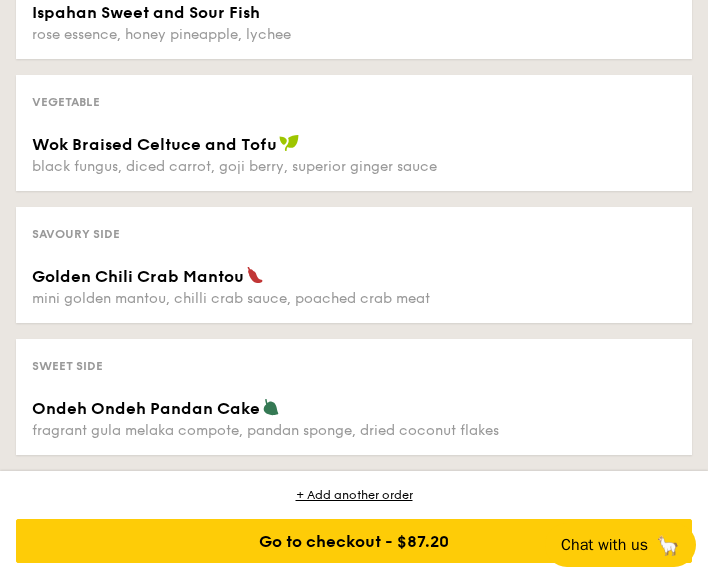 click on "mini golden mantou, chilli crab sauce, poached crab meat" at bounding box center (354, 298) 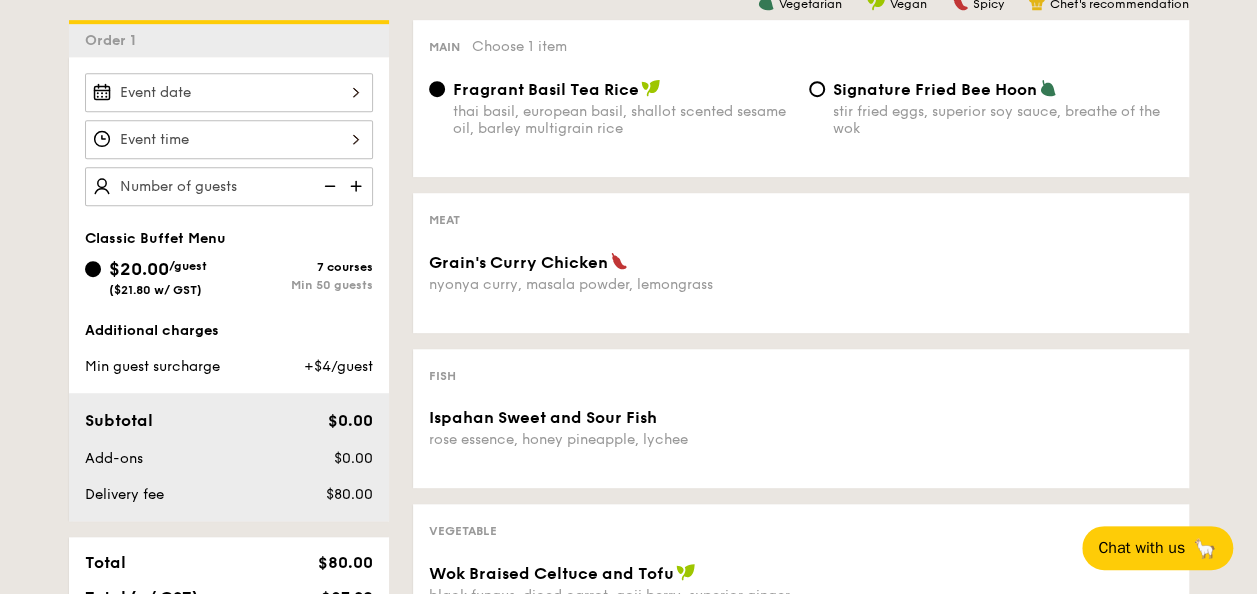 scroll, scrollTop: 428, scrollLeft: 0, axis: vertical 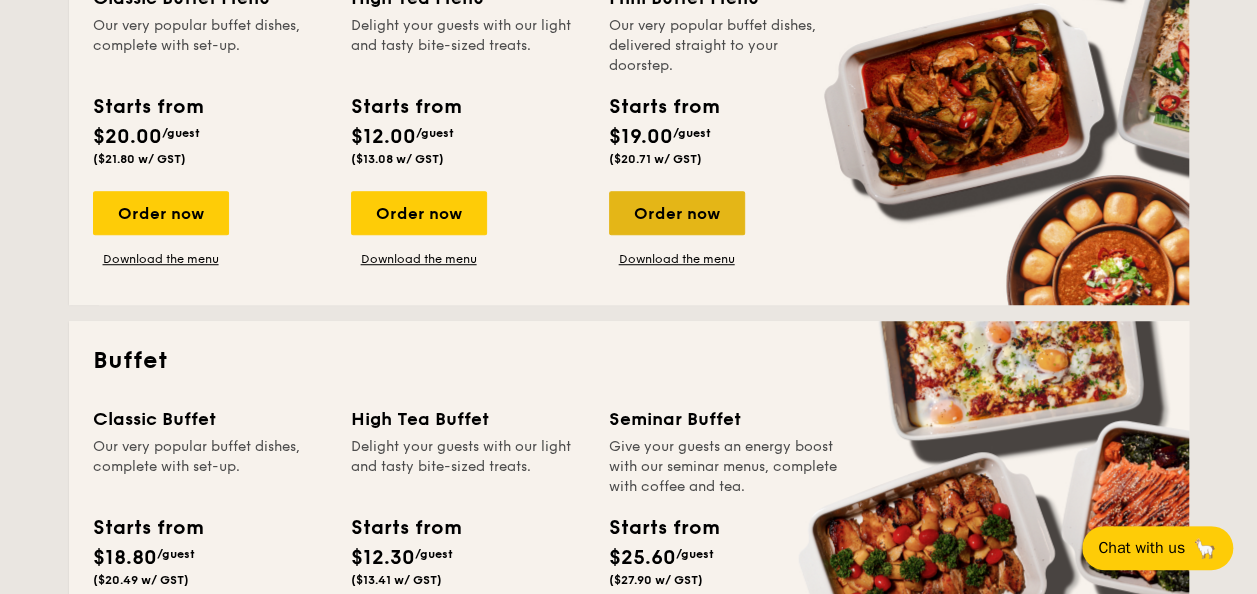 click on "Order now" at bounding box center (677, 213) 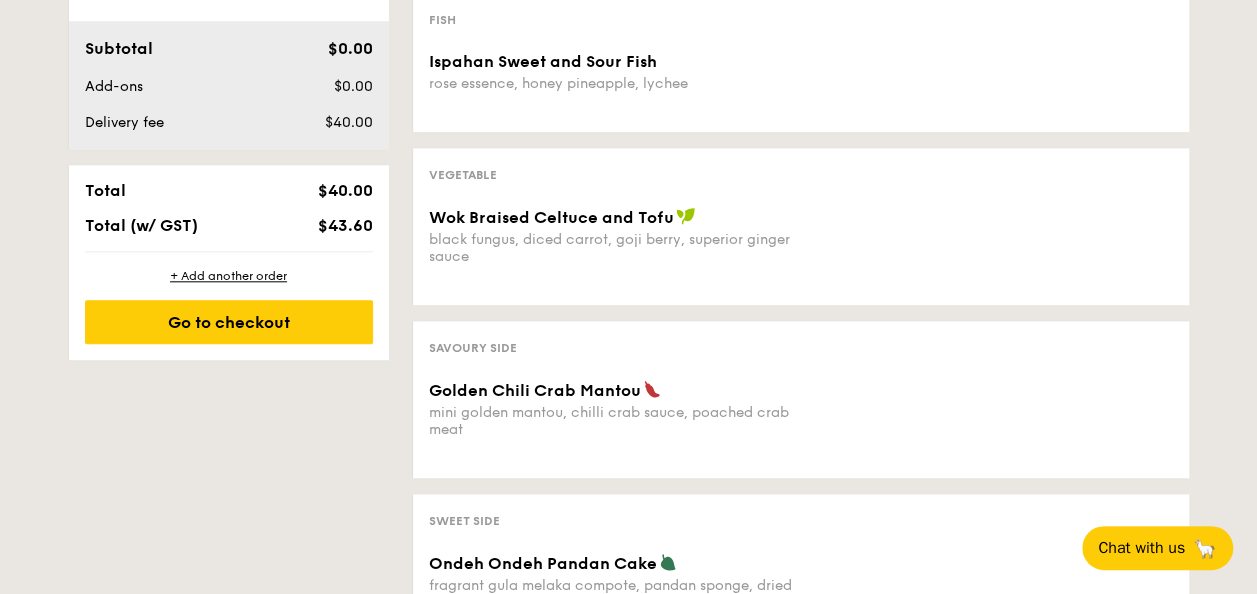 scroll, scrollTop: 1100, scrollLeft: 0, axis: vertical 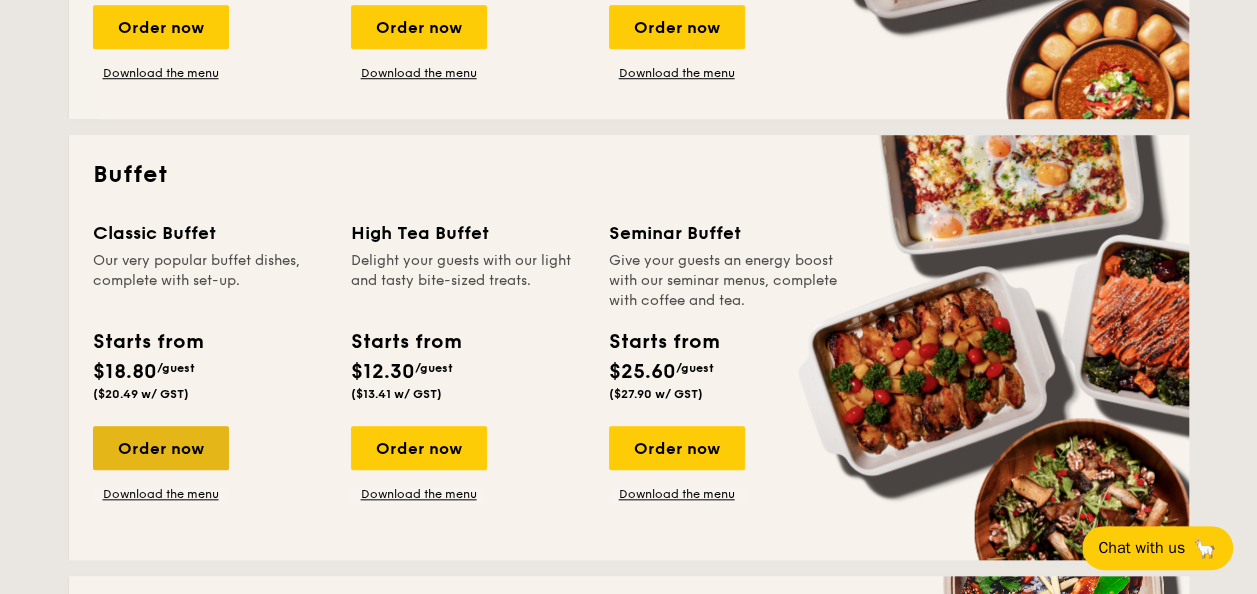click on "Order now" at bounding box center [161, 448] 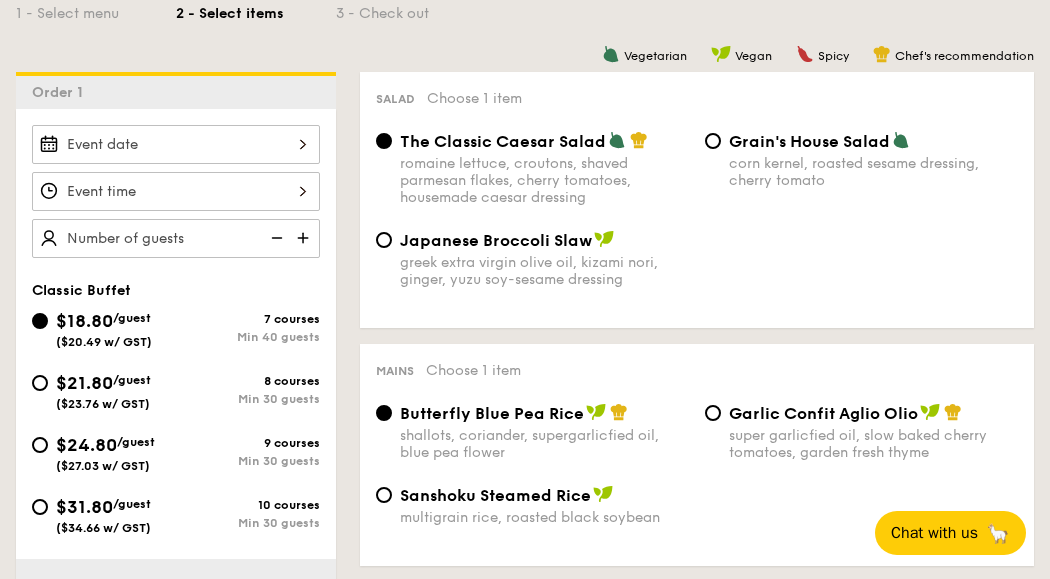 scroll, scrollTop: 484, scrollLeft: 0, axis: vertical 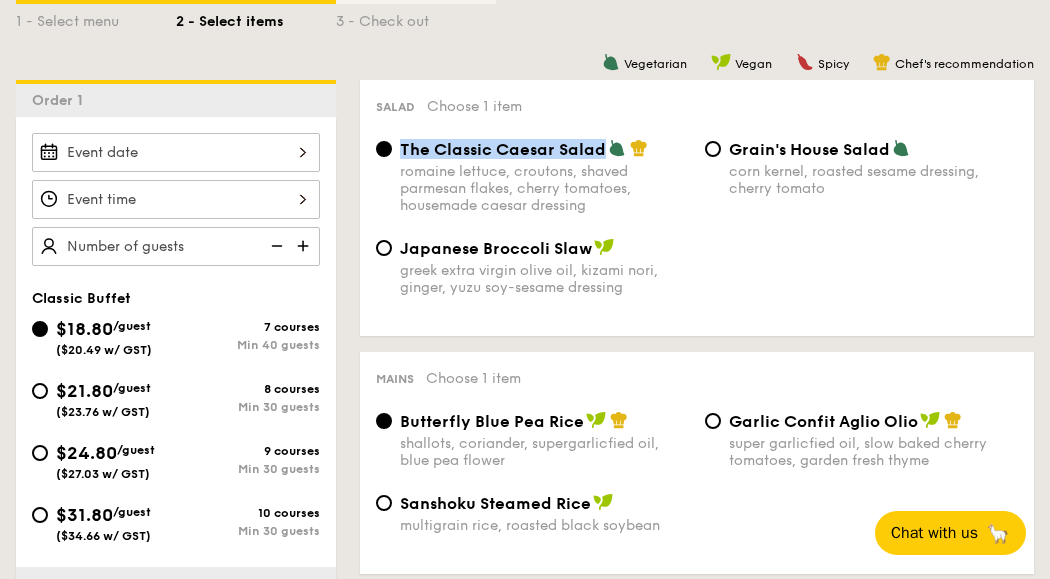 drag, startPoint x: 408, startPoint y: 149, endPoint x: 610, endPoint y: 154, distance: 202.06187 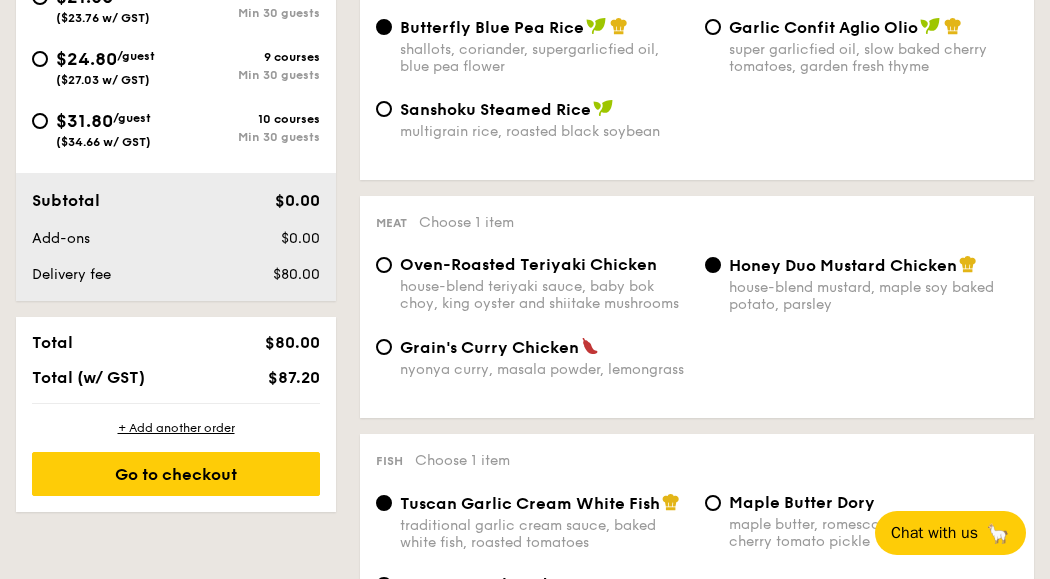 scroll, scrollTop: 884, scrollLeft: 0, axis: vertical 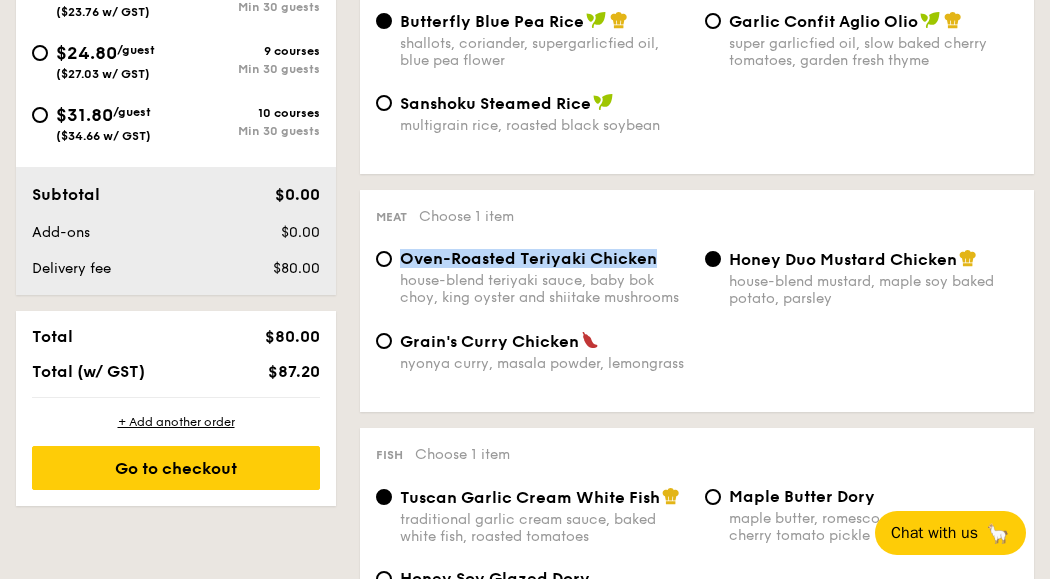 drag, startPoint x: 400, startPoint y: 259, endPoint x: 673, endPoint y: 265, distance: 273.06592 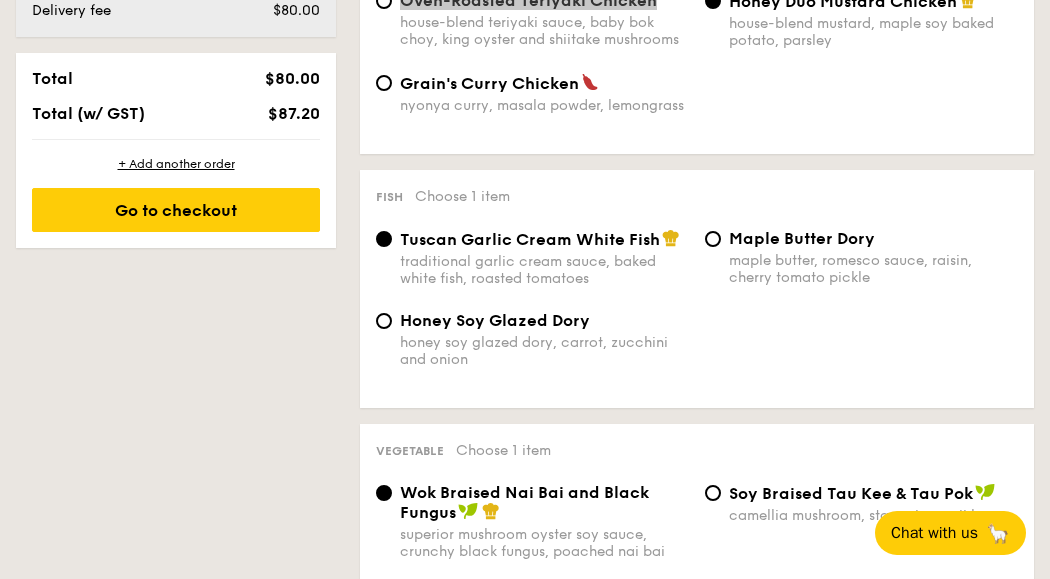 scroll, scrollTop: 1184, scrollLeft: 0, axis: vertical 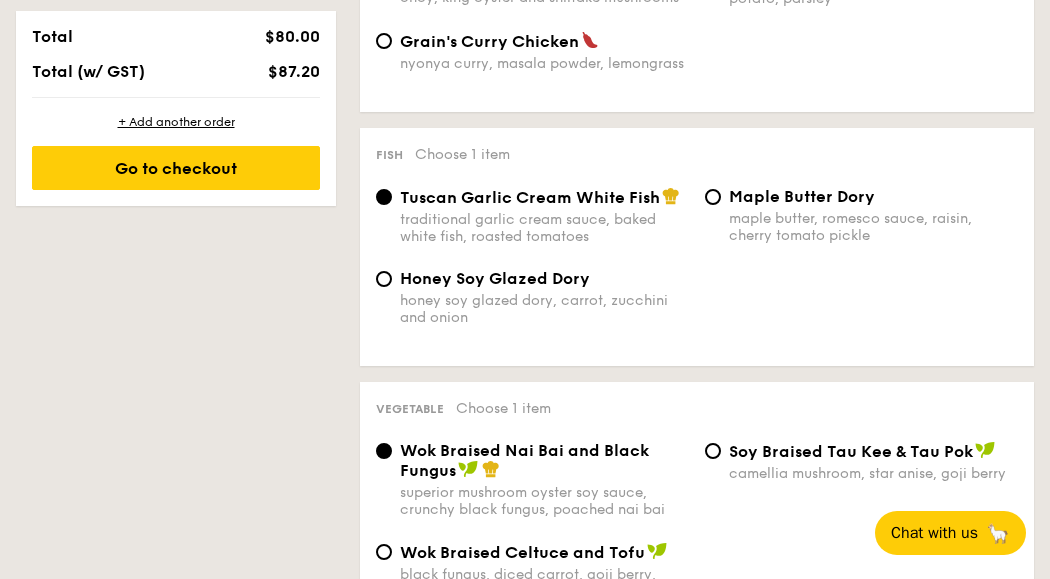 click on "Vegetarian Vegan Spicy Chef's recommendation
Salad
Choose 1 item
The Classic Caesar Salad romaine lettuce, croutons, shaved parmesan flakes, cherry tomatoes, housemade caesar dressing Grain's House Salad corn kernel, roasted sesame dressing, cherry tomato Japanese Broccoli Slaw greek extra virgin olive oil, kizami nori, ginger, yuzu soy-sesame dressing
Mains
Choose 1 item
Butterfly Blue Pea Rice shallots, coriander, supergarlicfied oil, blue pea flower Garlic Confit Aglio Olio super garlicfied oil, slow baked cherry tomatoes, garden fresh thyme Sanshoku Steamed Rice multigrain rice, roasted black soybean
Meat
Choose 1 item
Oven-Roasted Teriyaki Chicken house-blend teriyaki sauce, baby bok choy, king oyster and shiitake mushrooms Honey Duo Mustard Chicken house-blend mustard, maple soy baked potato, parsley Grain's Curry Chicken nyonya curry, masala powder, lemongrass
Fish
Maple Butter Dory 0 0" at bounding box center [685, 590] 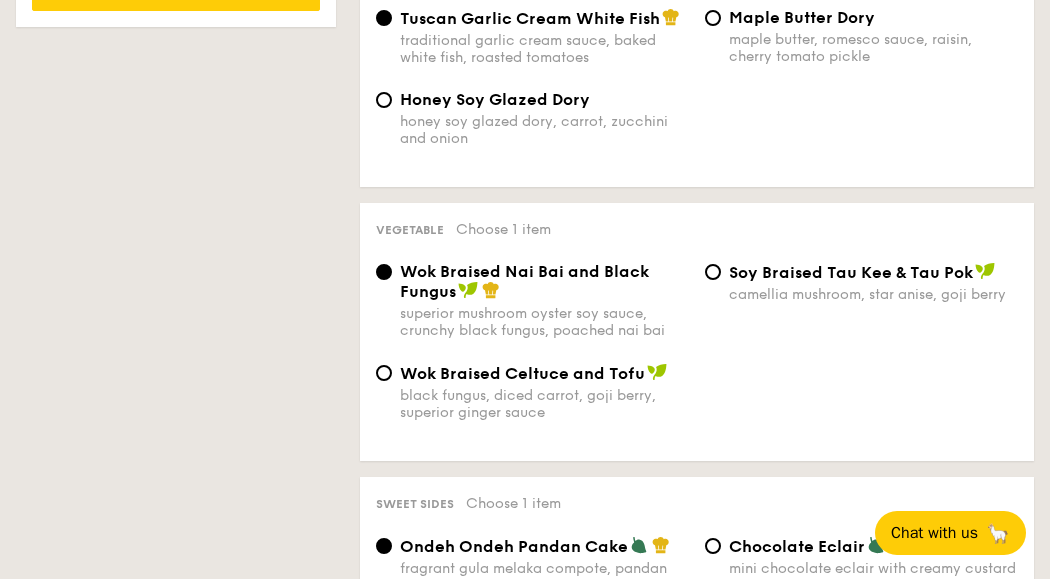 scroll, scrollTop: 1484, scrollLeft: 0, axis: vertical 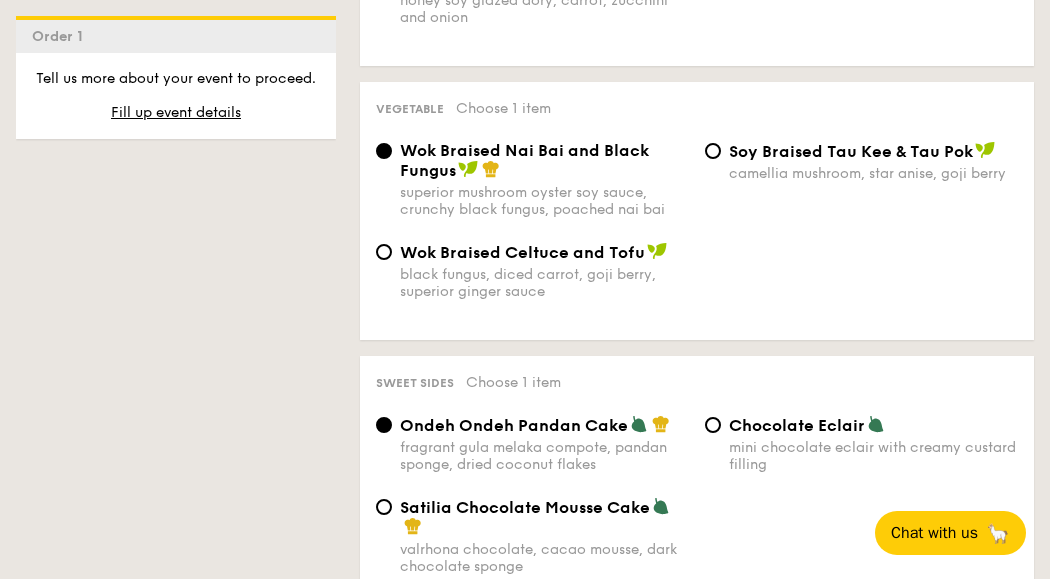 click on "Vegetarian Vegan Spicy Chef's recommendation
Salad
Choose 1 item
The Classic Caesar Salad romaine lettuce, croutons, shaved parmesan flakes, cherry tomatoes, housemade caesar dressing Grain's House Salad corn kernel, roasted sesame dressing, cherry tomato Japanese Broccoli Slaw greek extra virgin olive oil, kizami nori, ginger, yuzu soy-sesame dressing
Mains
Choose 1 item
Butterfly Blue Pea Rice shallots, coriander, supergarlicfied oil, blue pea flower Garlic Confit Aglio Olio super garlicfied oil, slow baked cherry tomatoes, garden fresh thyme Sanshoku Steamed Rice multigrain rice, roasted black soybean
Meat
Choose 1 item
Oven-Roasted Teriyaki Chicken house-blend teriyaki sauce, baby bok choy, king oyster and shiitake mushrooms Honey Duo Mustard Chicken house-blend mustard, maple soy baked potato, parsley Grain's Curry Chicken nyonya curry, masala powder, lemongrass
Fish
Maple Butter Dory 0 0" at bounding box center [685, 290] 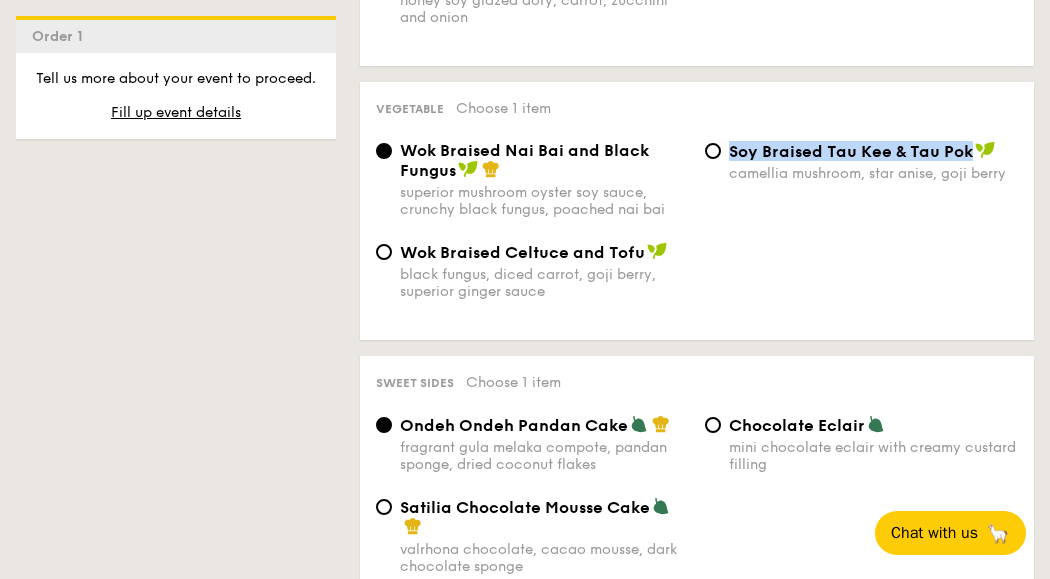 drag, startPoint x: 732, startPoint y: 161, endPoint x: 971, endPoint y: 159, distance: 239.00836 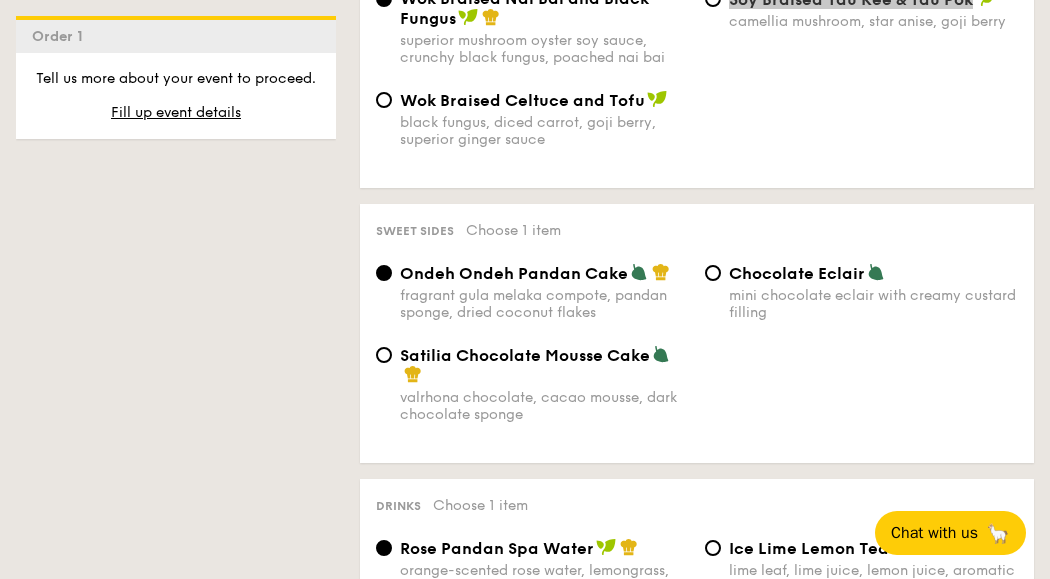 scroll, scrollTop: 1684, scrollLeft: 0, axis: vertical 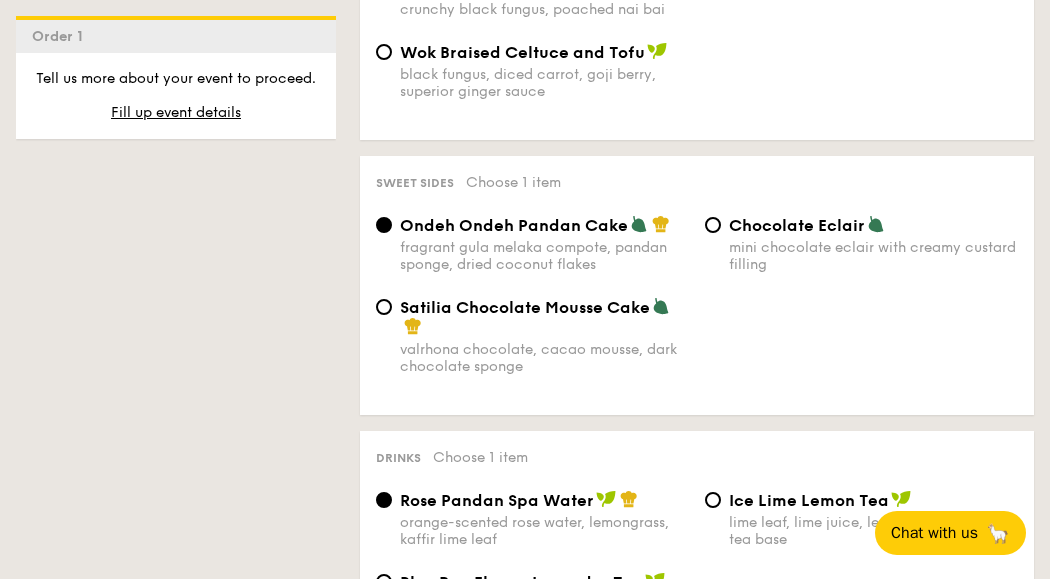 click on "1 - Select menu
2 - Select items
3 - Check out
Order 1
Classic Buffet
$18.80
/guest
($20.49 w/ GST)
7 courses
Min 40 guests
$21.80
/guest
($23.76 w/ GST)
8 courses
Min 30 guests
$24.80
/guest
($27.03 w/ GST)
9 courses
Min 30 guests
$31.80
/guest
($34.66 w/ GST)
10 courses
Min 30 guests
Subtotal
$0.00
Add-ons
$0.00
Delivery fee
$80.00
Total
$80.00
Total (w/ GST)
$87.20
+ Add another order
Go to checkout
+ Add another order
Vegetarian Vegan 0" at bounding box center (525, 26) 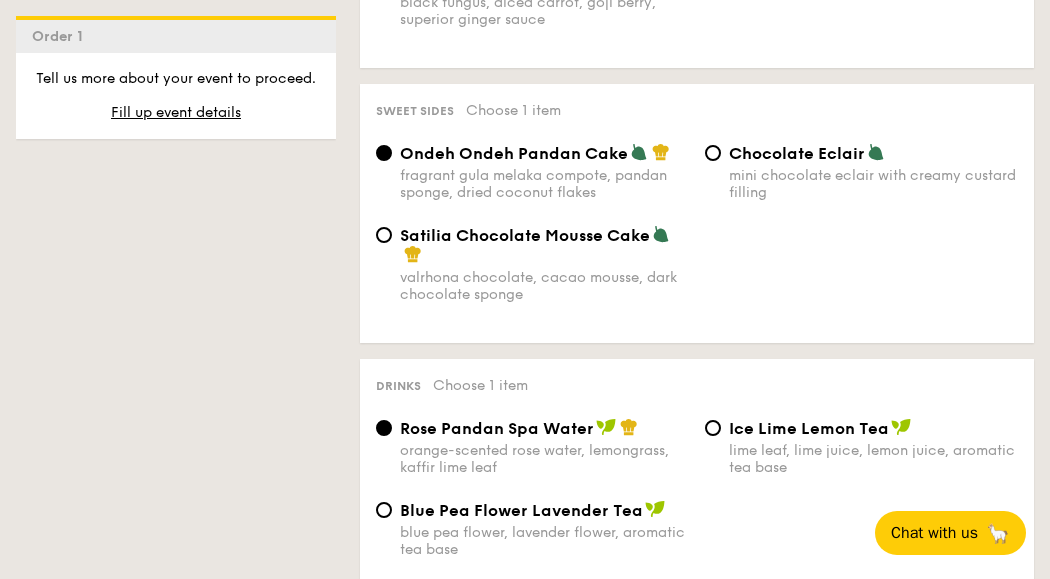 scroll, scrollTop: 1784, scrollLeft: 0, axis: vertical 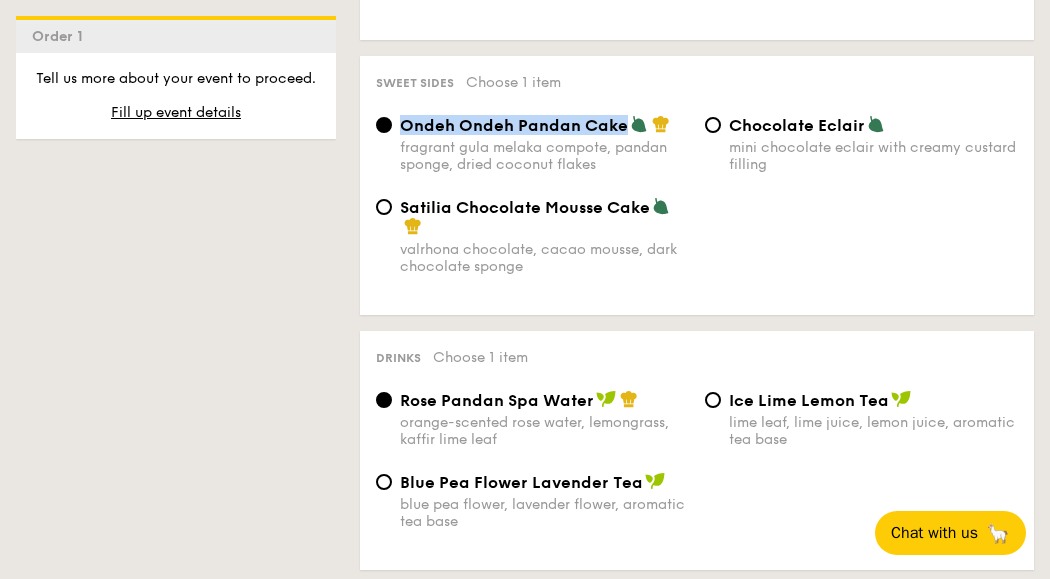 drag, startPoint x: 405, startPoint y: 133, endPoint x: 622, endPoint y: 139, distance: 217.08293 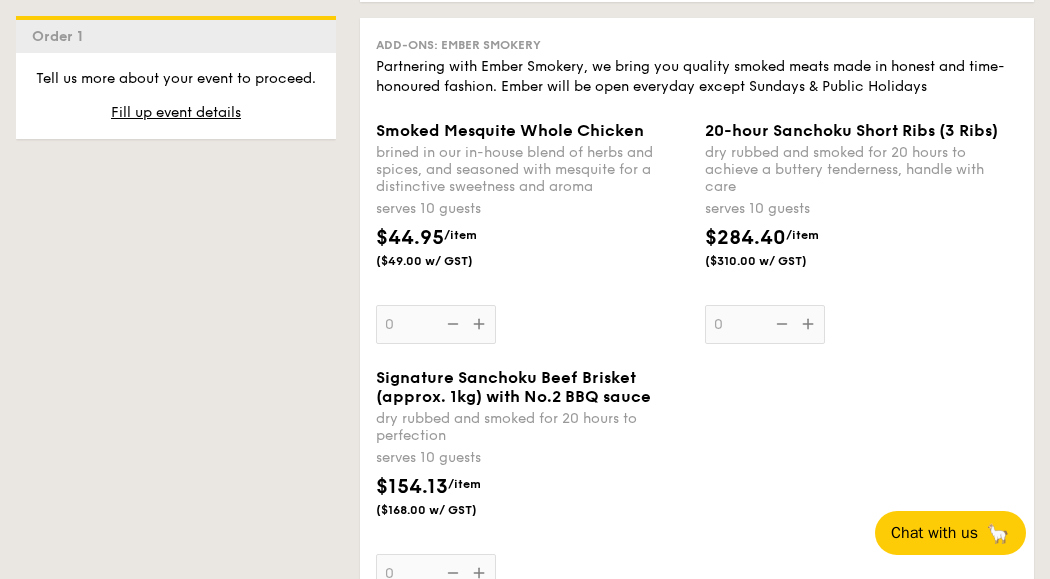 scroll, scrollTop: 2384, scrollLeft: 0, axis: vertical 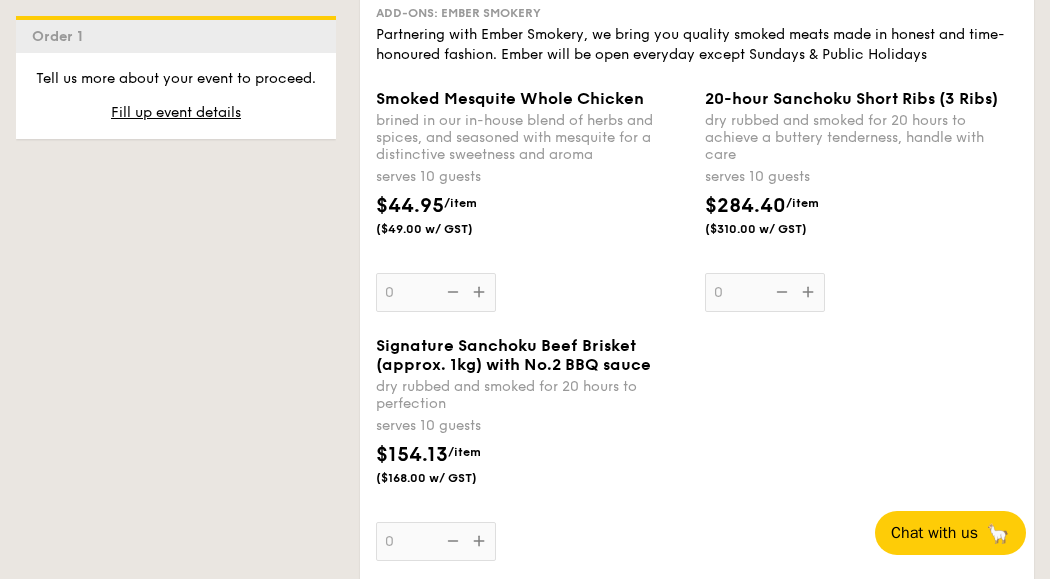 drag, startPoint x: 304, startPoint y: 379, endPoint x: 318, endPoint y: 377, distance: 14.142136 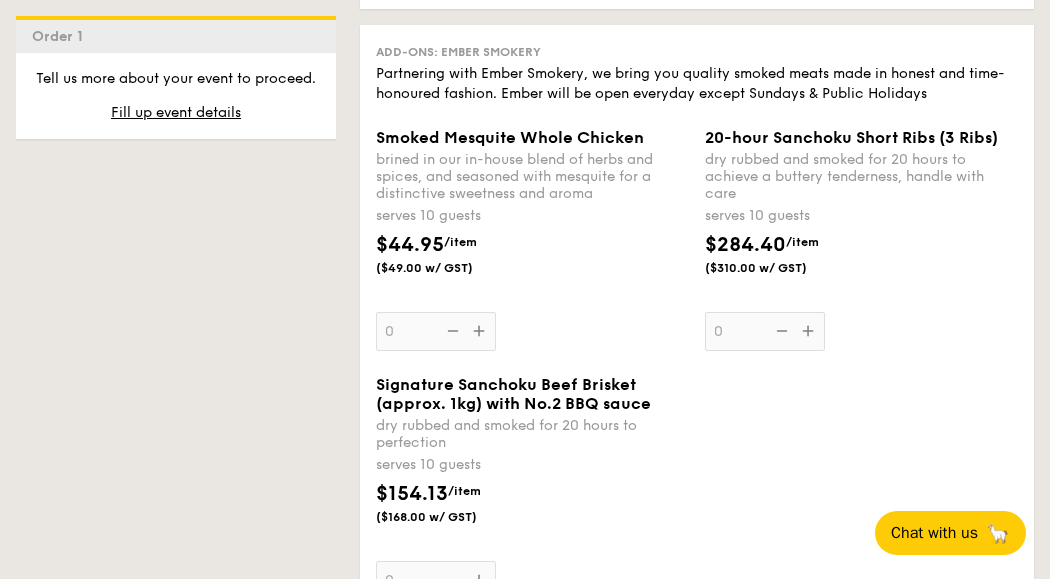 scroll, scrollTop: 2284, scrollLeft: 0, axis: vertical 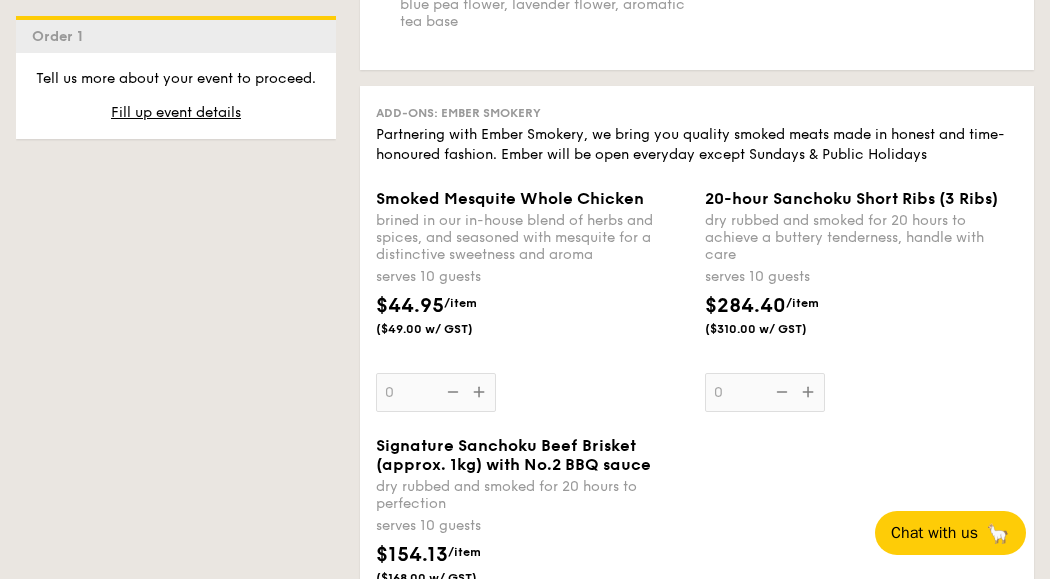 click on "Smoked Mesquite Whole Chicken brined in our in-house blend of herbs and spices, and seasoned with mesquite for a distinctive sweetness and aroma
serves 10 guests
$44.95
/item
($49.00 w/ GST)
0" at bounding box center [532, 300] 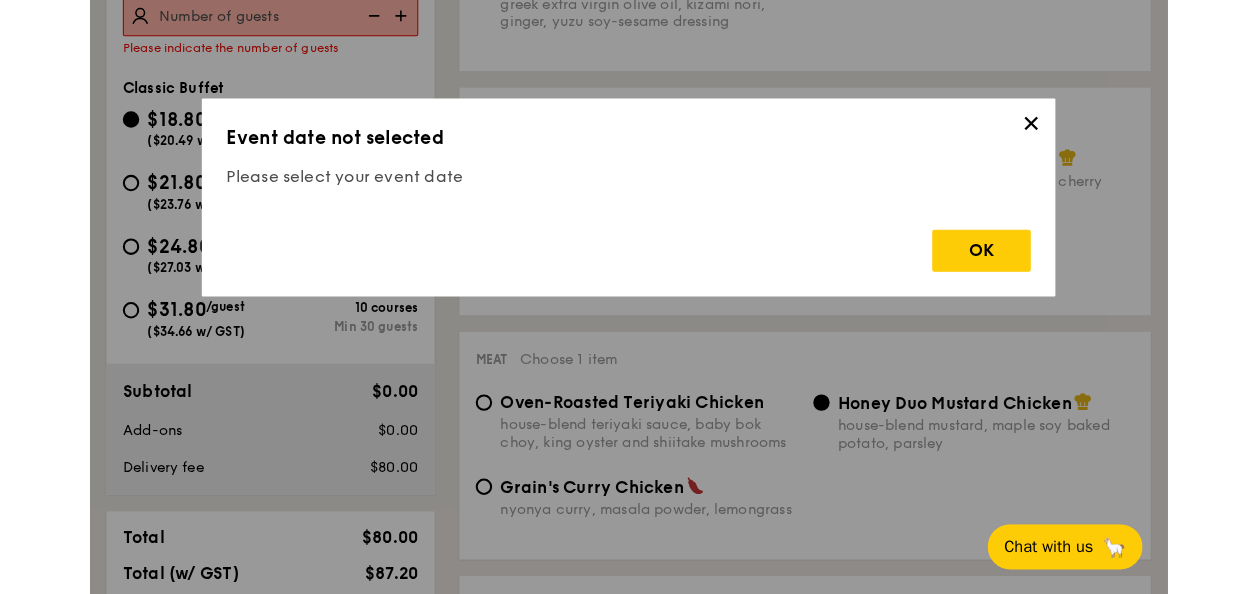 scroll, scrollTop: 534, scrollLeft: 0, axis: vertical 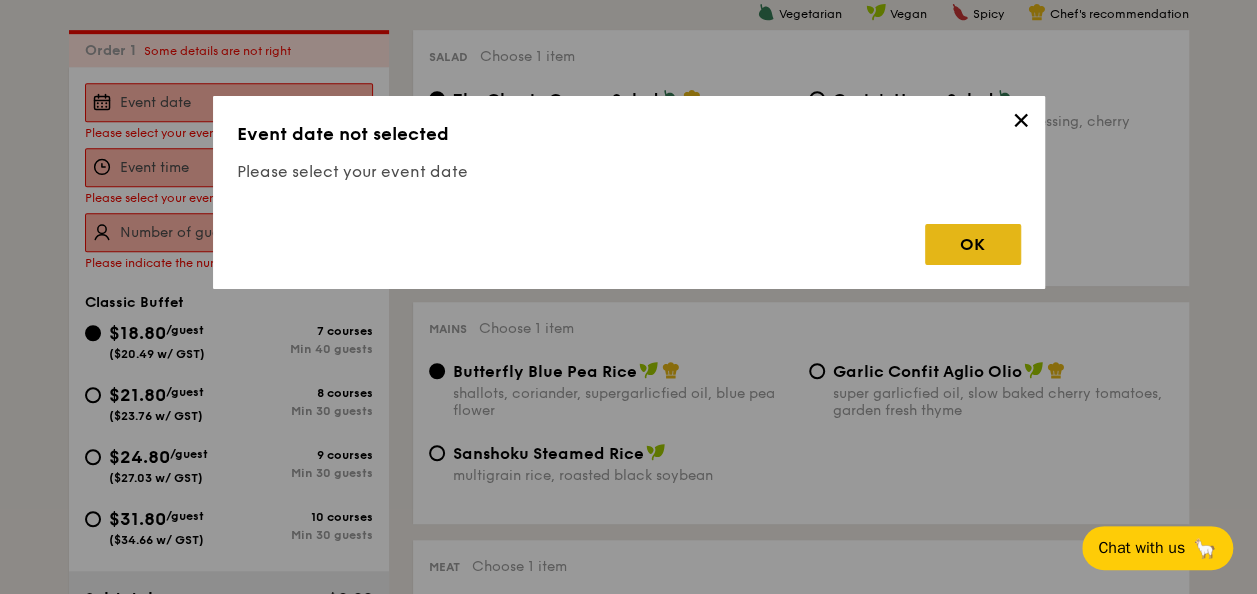 click on "OK" at bounding box center (973, 244) 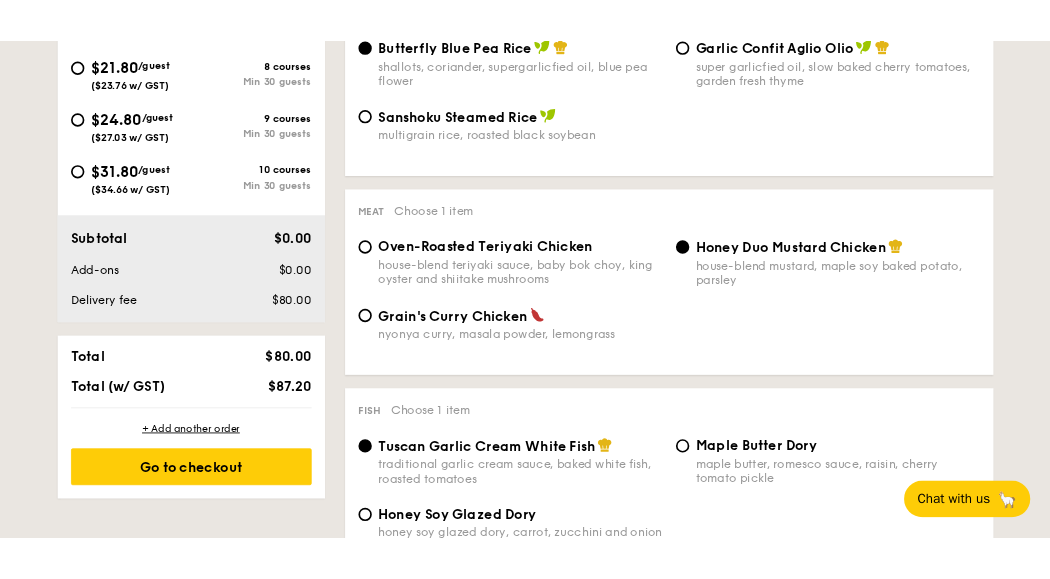 scroll, scrollTop: 934, scrollLeft: 0, axis: vertical 